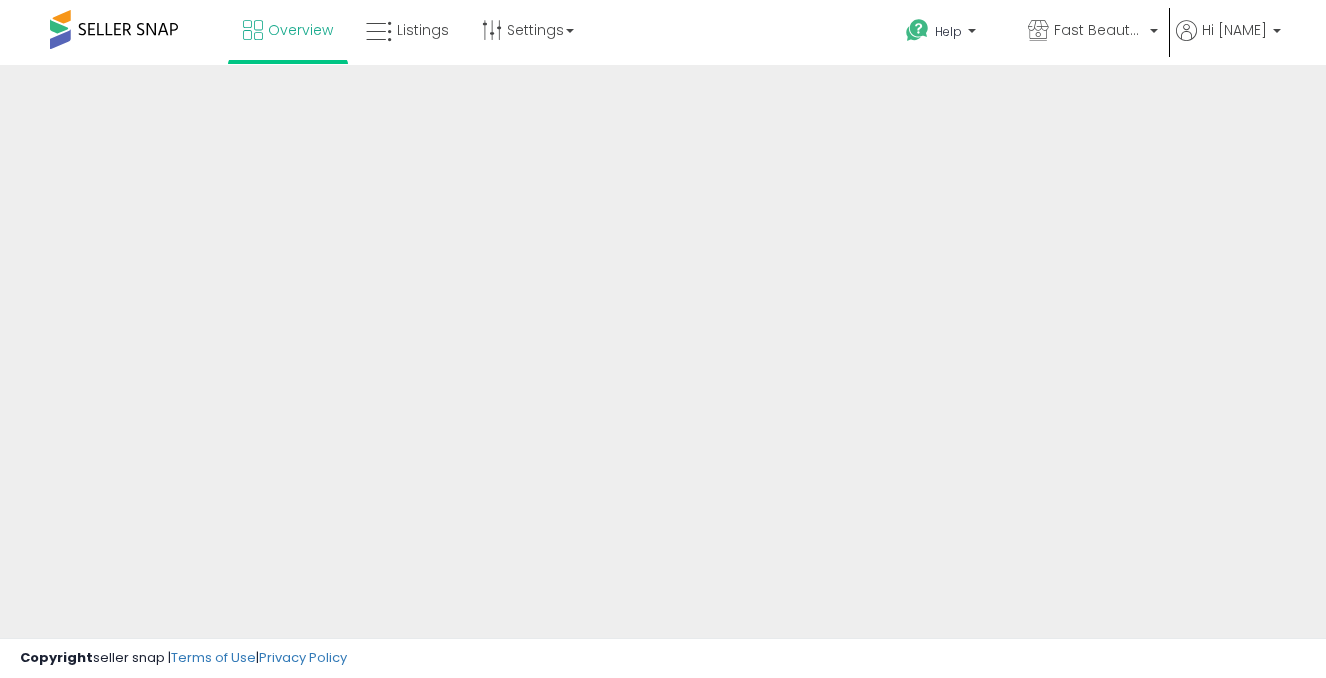 scroll, scrollTop: 0, scrollLeft: 0, axis: both 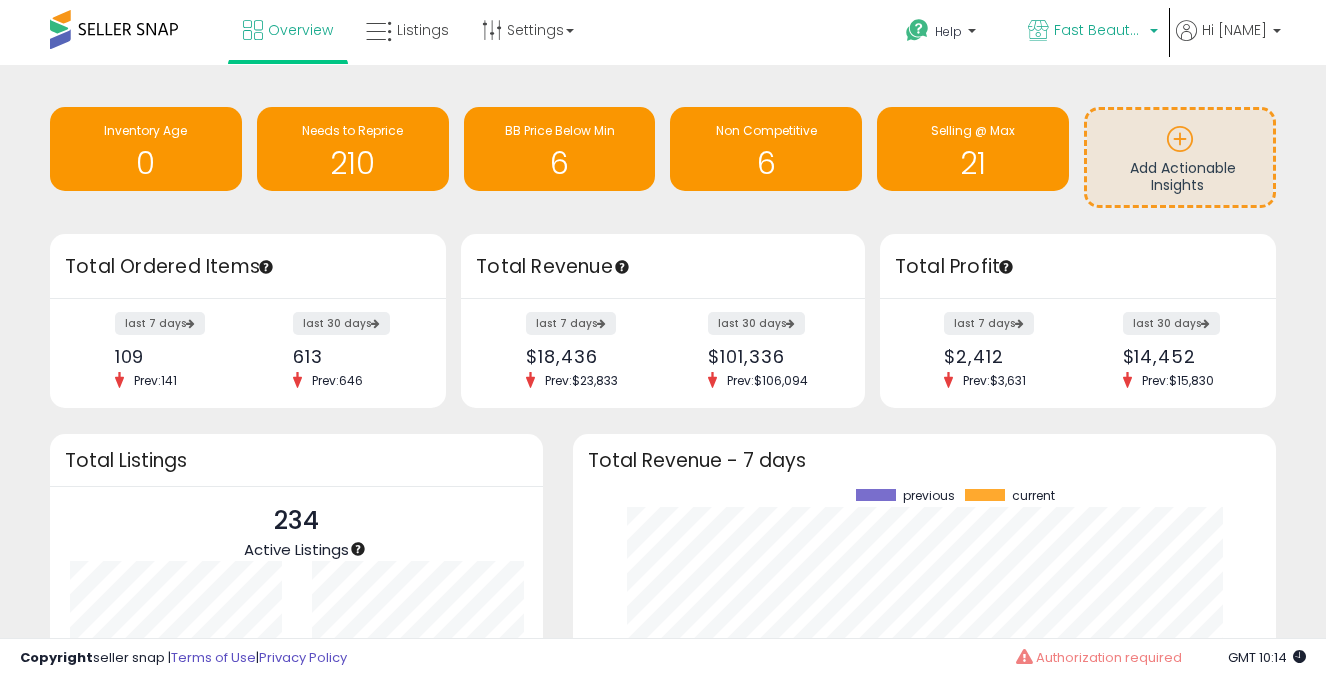 click on "Fast Beauty (Canada)" at bounding box center (1099, 30) 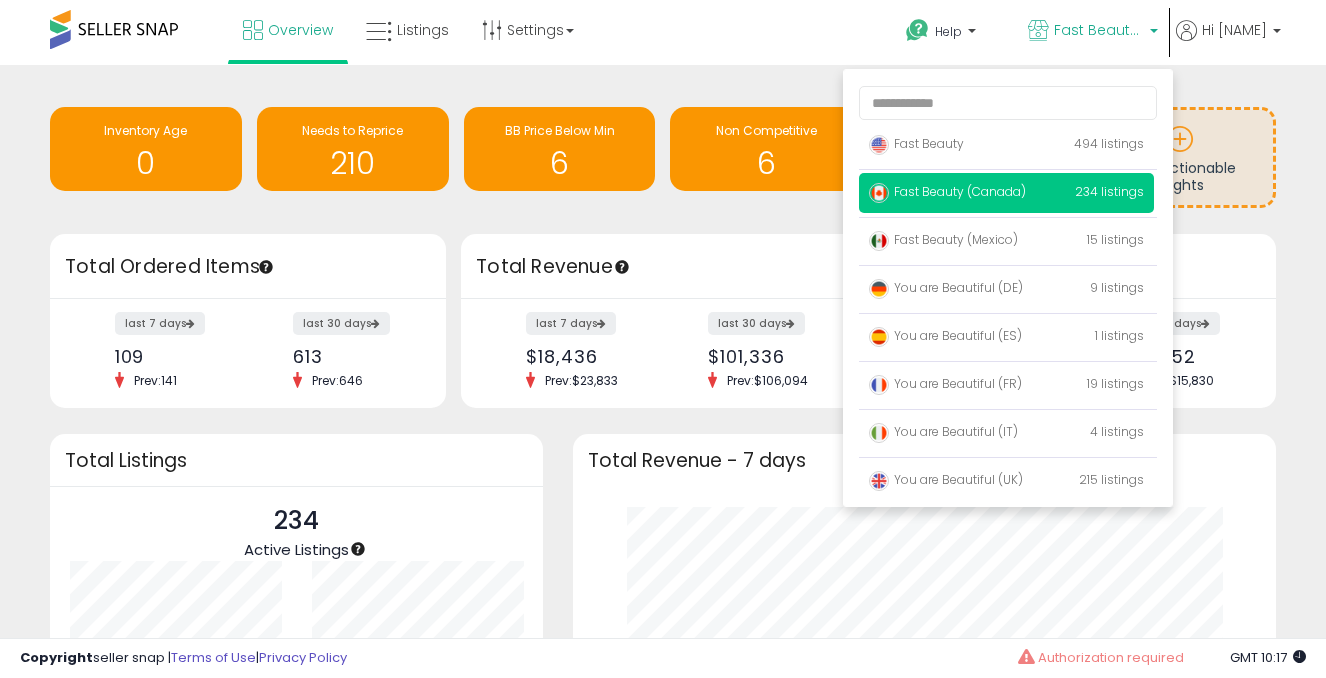 click on "Fast Beauty (Canada)" at bounding box center (1093, 32) 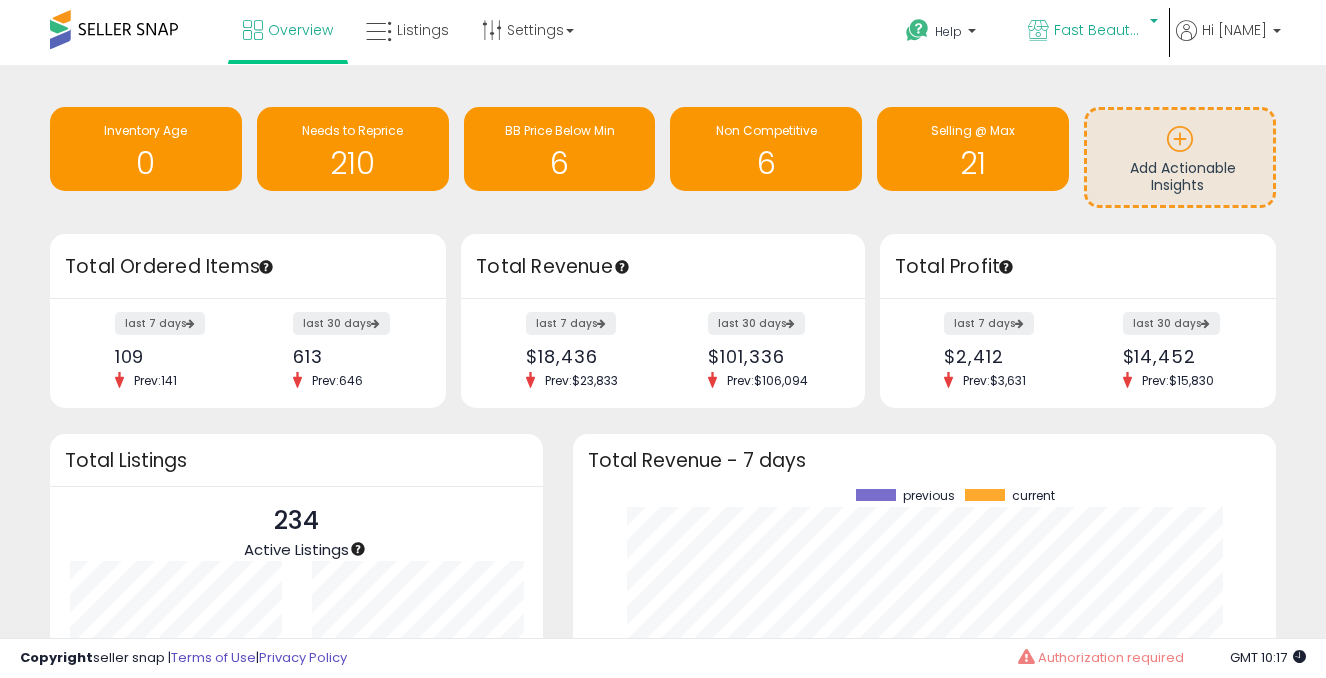 click on "Fast Beauty (Canada)" at bounding box center [1099, 30] 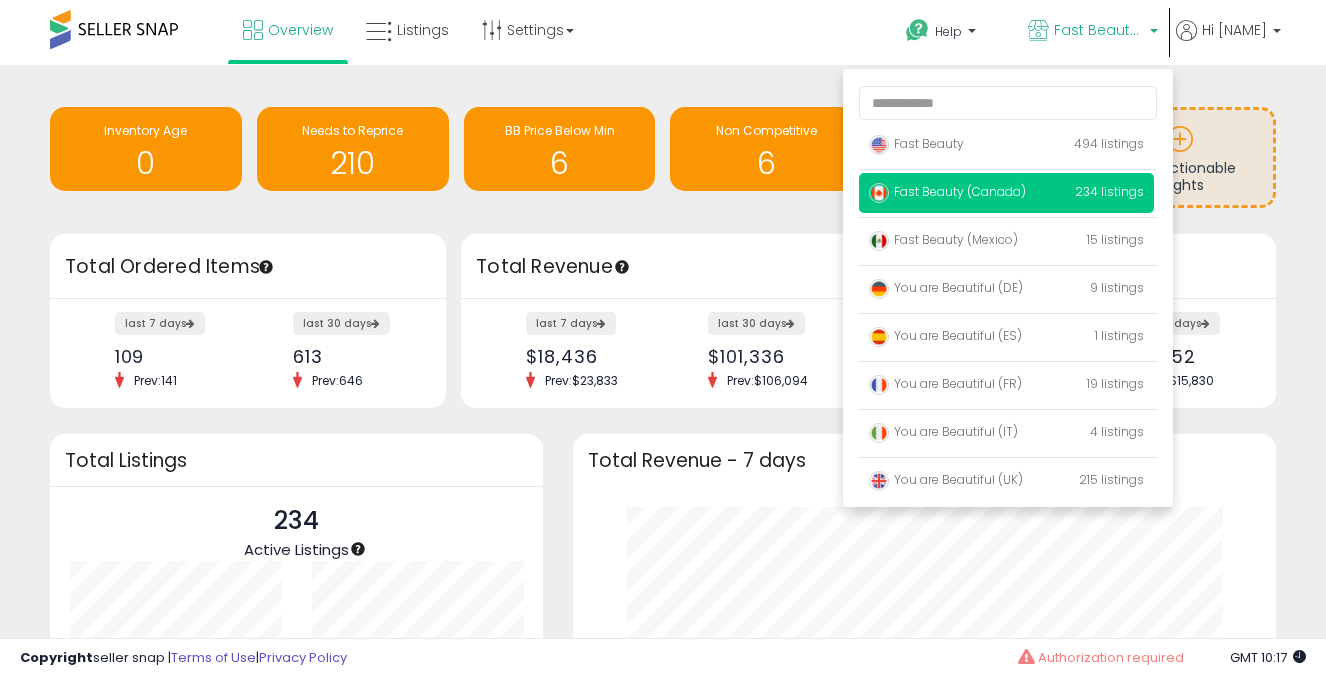 click on "Retrieving insights data..
Inventory Age
0
Needs to Reprice
210
BB Price Below Min
6 6 21" at bounding box center [663, 501] 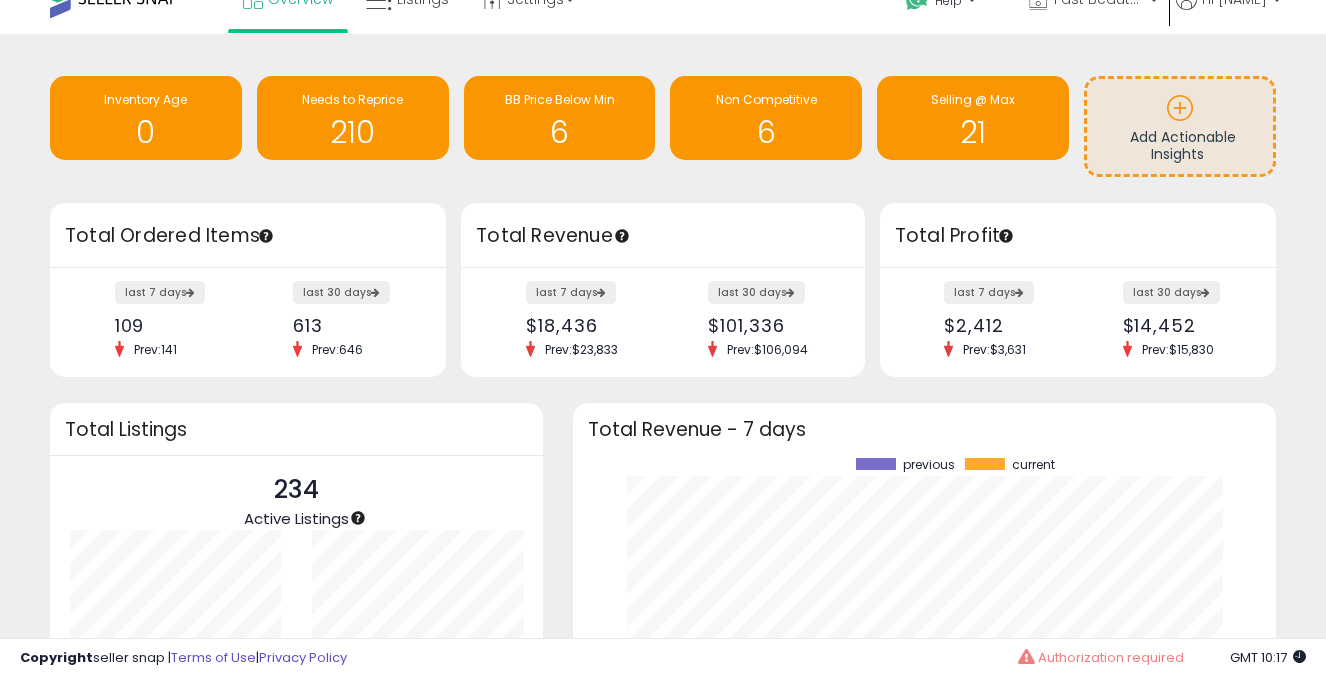 scroll, scrollTop: 0, scrollLeft: 0, axis: both 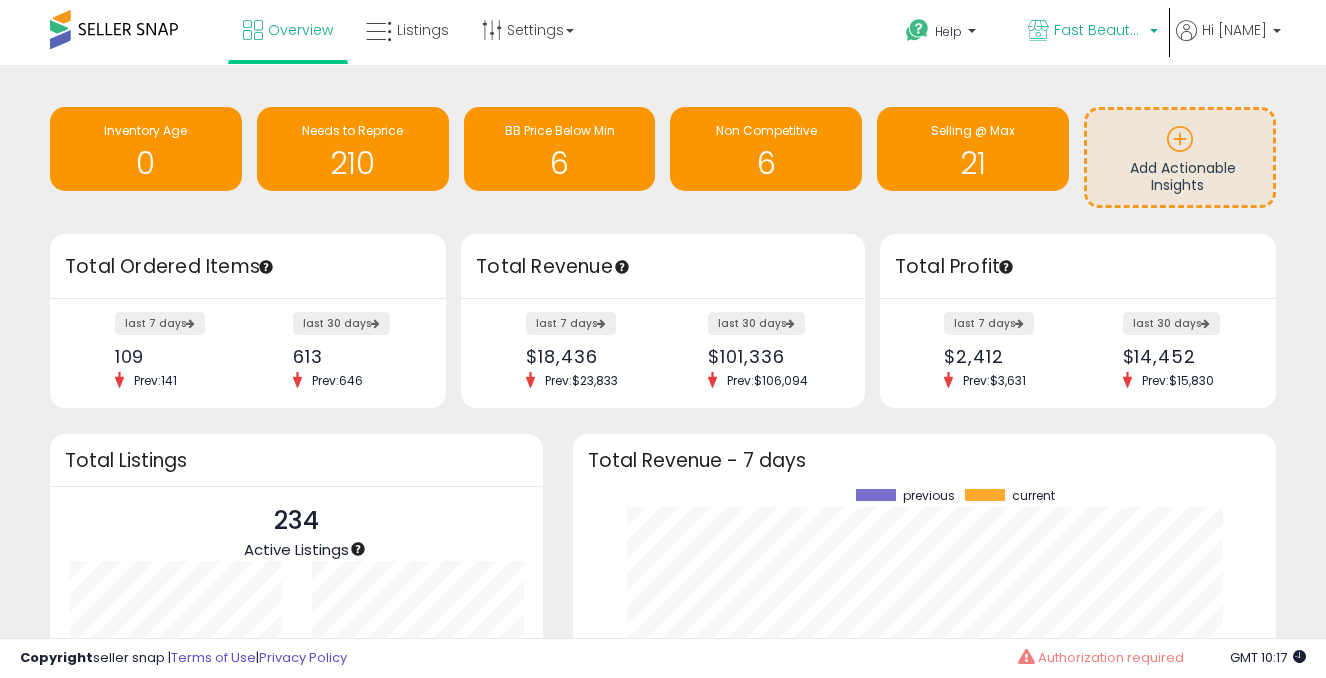 click on "Fast Beauty (Canada)" at bounding box center (1099, 30) 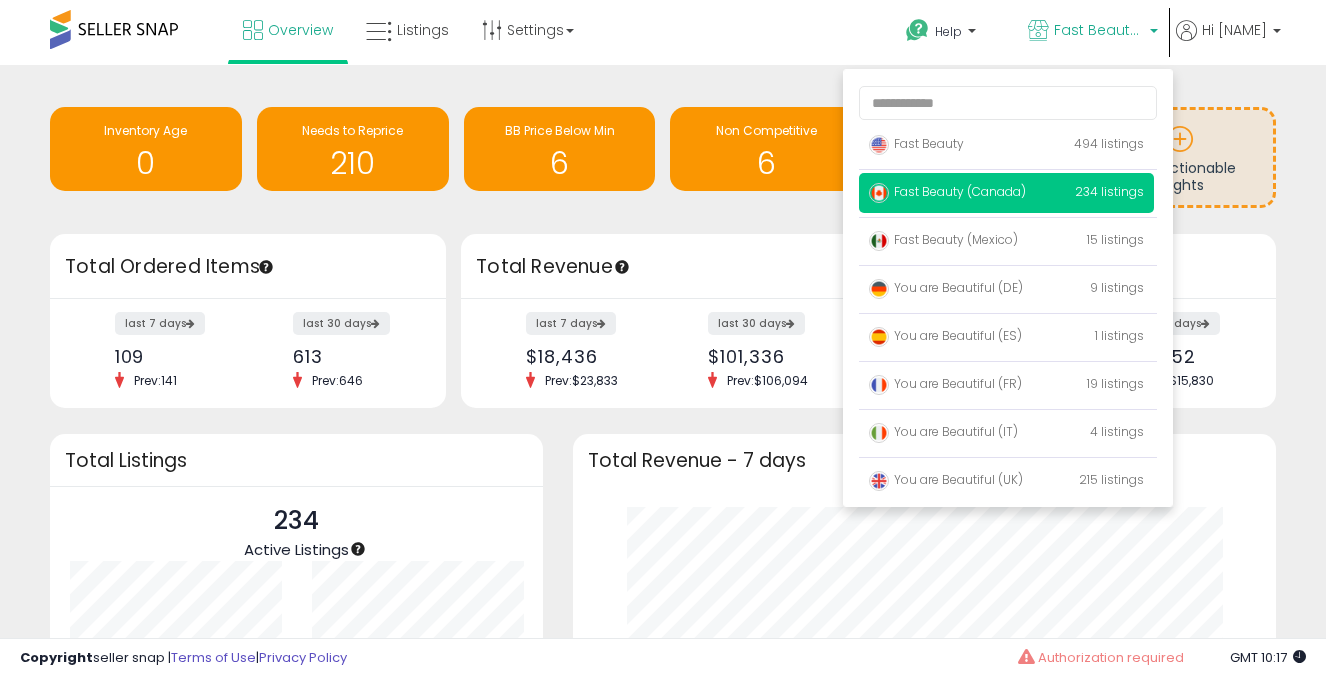 click on "Retrieving insights data..
Inventory Age
0
Needs to Reprice
210
BB Price Below Min
6 6 21" at bounding box center [663, 501] 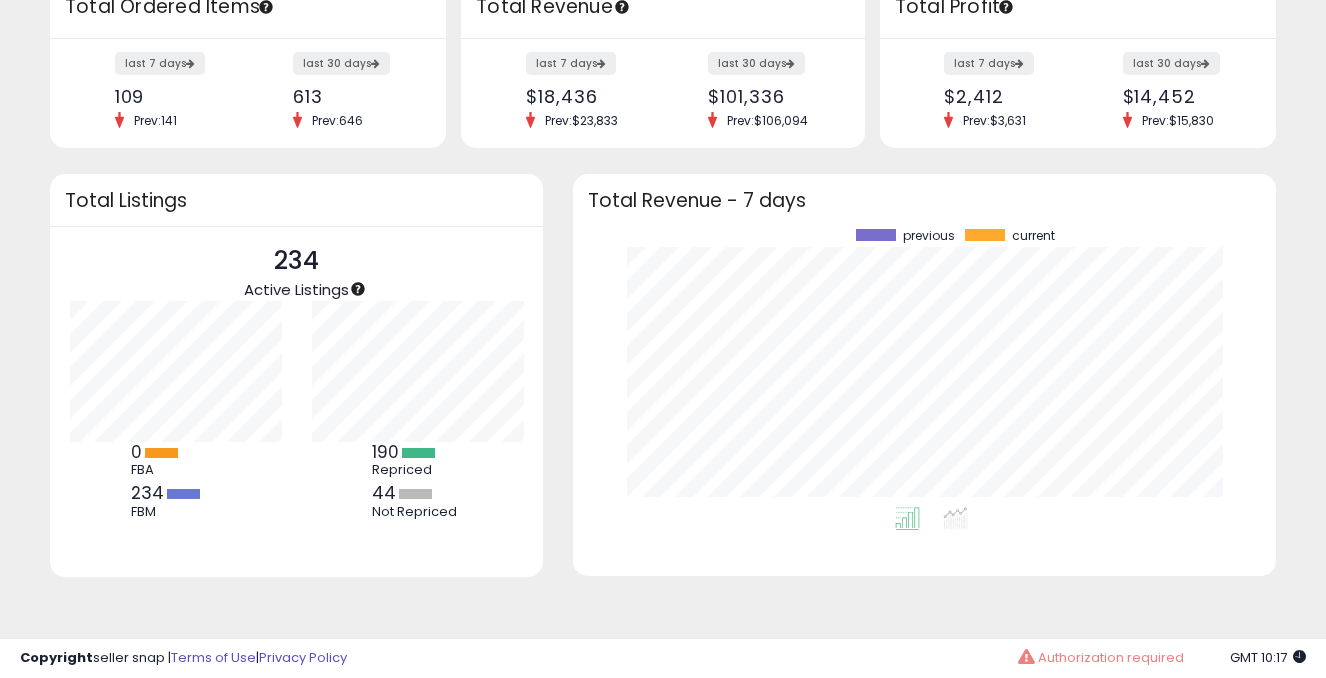 scroll, scrollTop: 0, scrollLeft: 0, axis: both 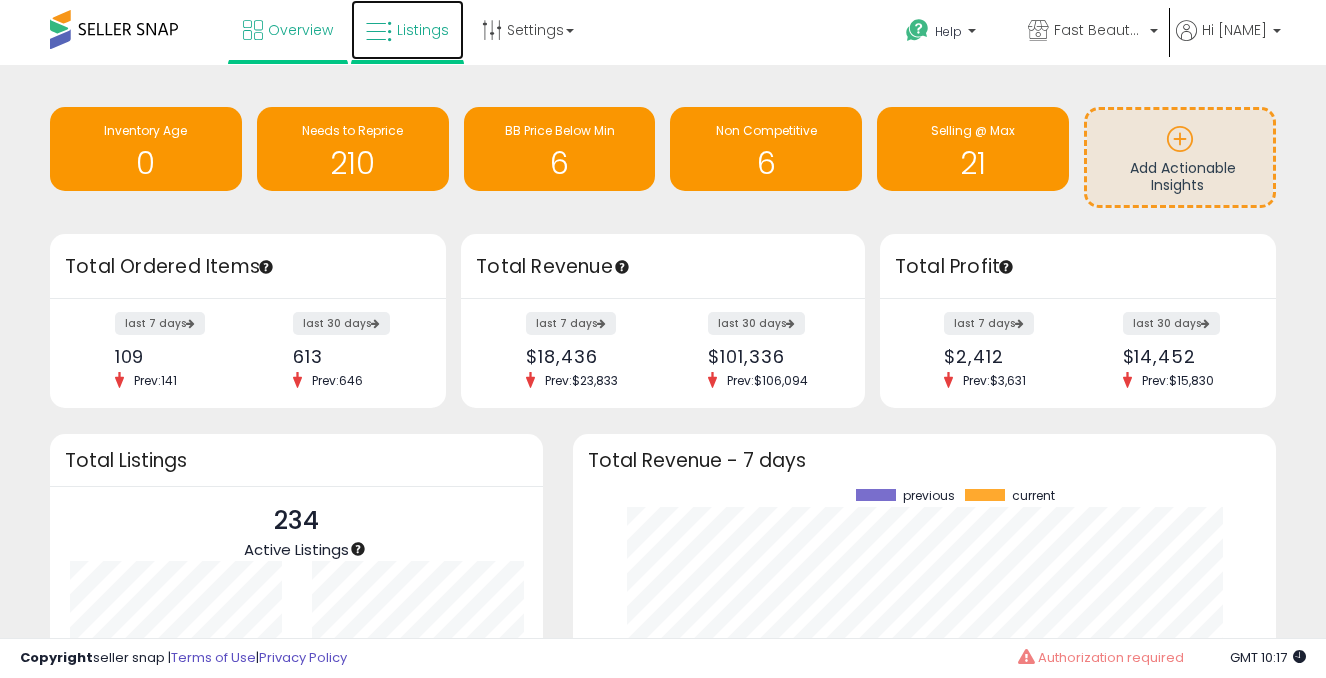 click on "Listings" at bounding box center [407, 30] 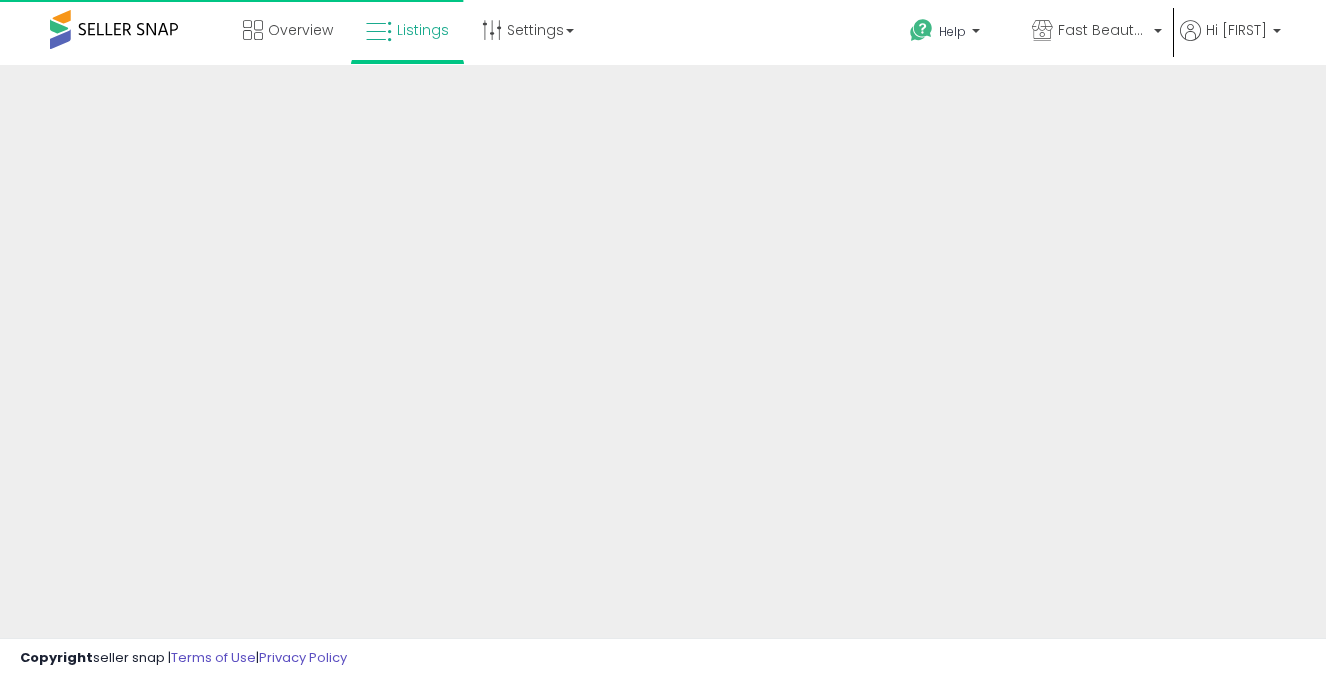 scroll, scrollTop: 0, scrollLeft: 0, axis: both 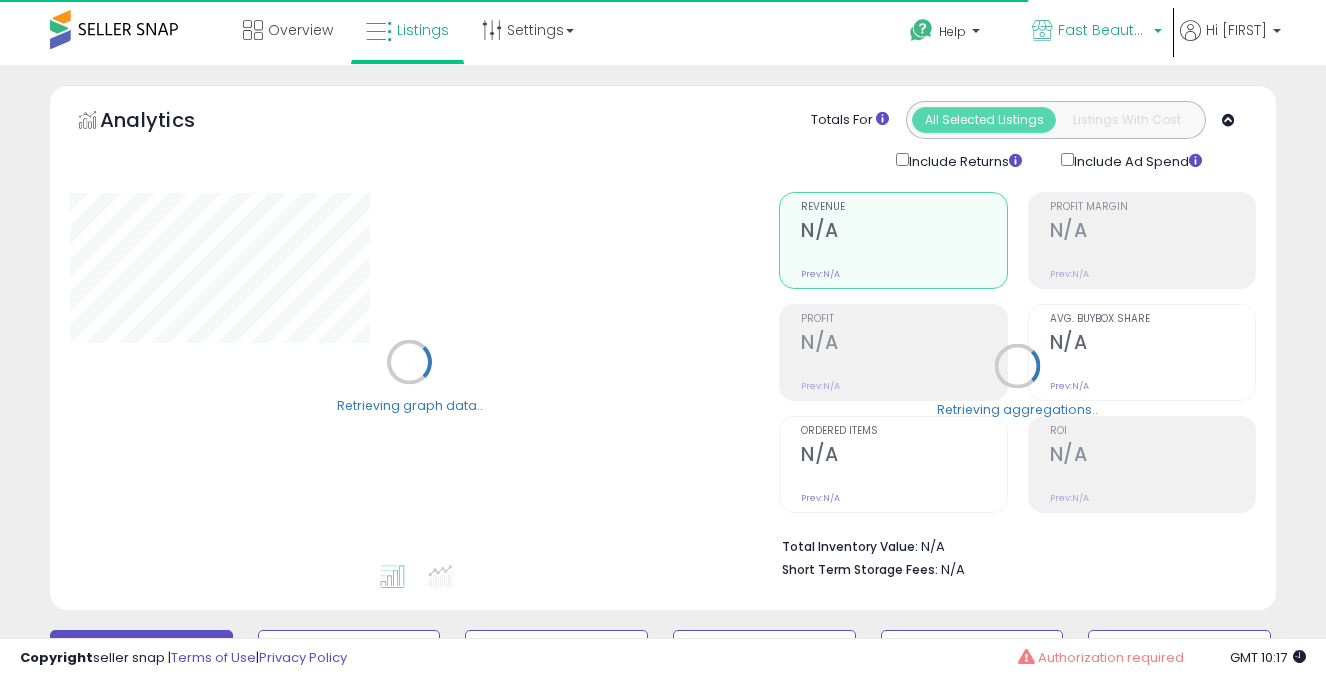 click on "Fast Beauty (Canada)" at bounding box center [1097, 32] 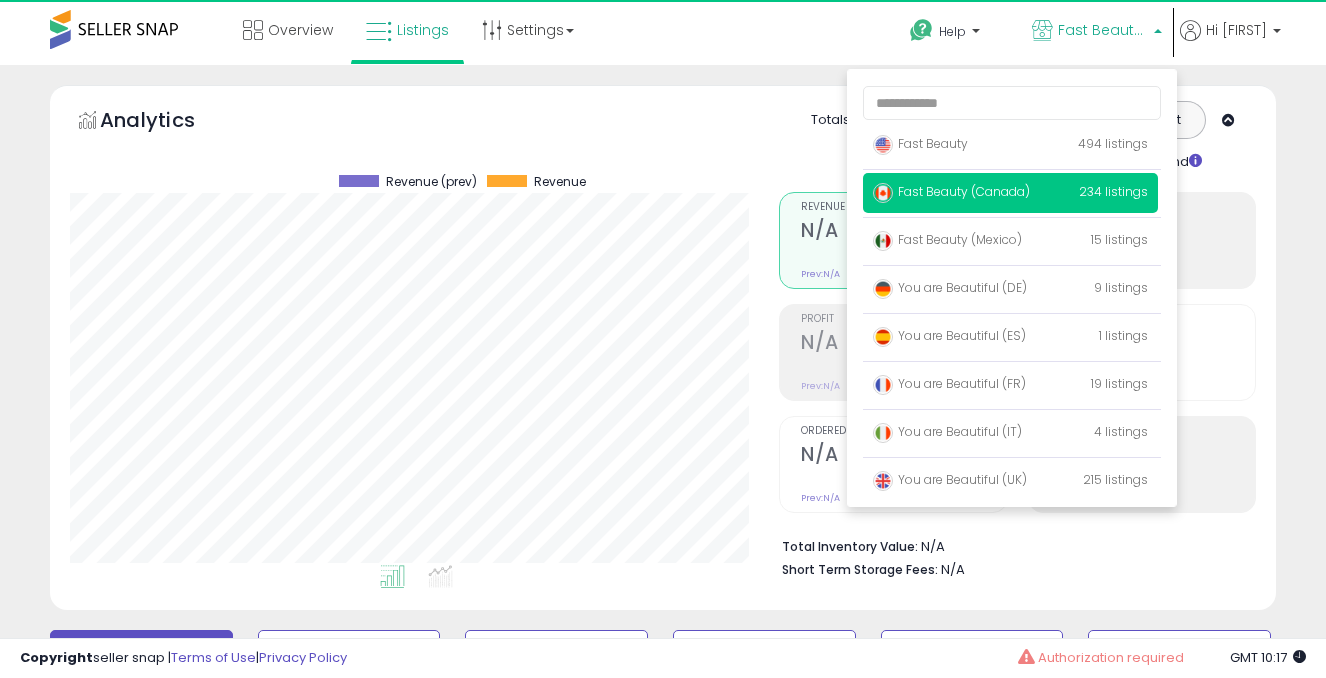 scroll, scrollTop: 999590, scrollLeft: 999290, axis: both 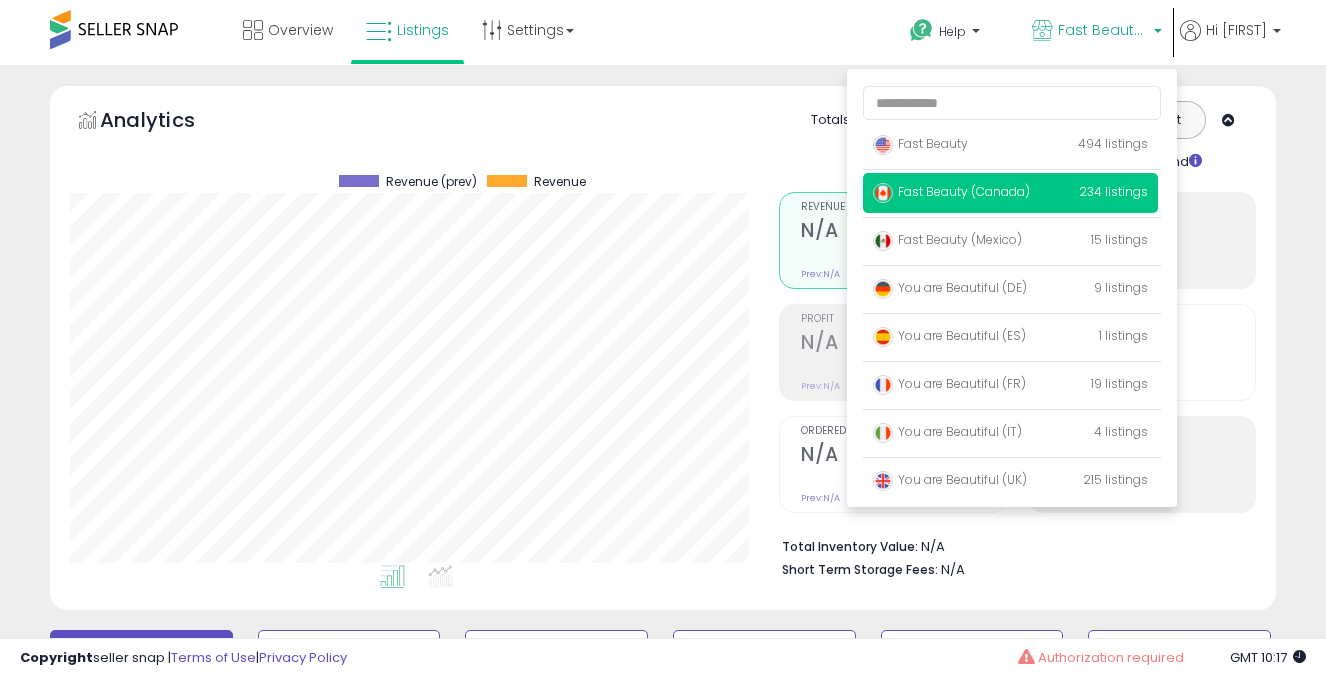 click on "Overview
Listings
Settings" at bounding box center [422, 42] 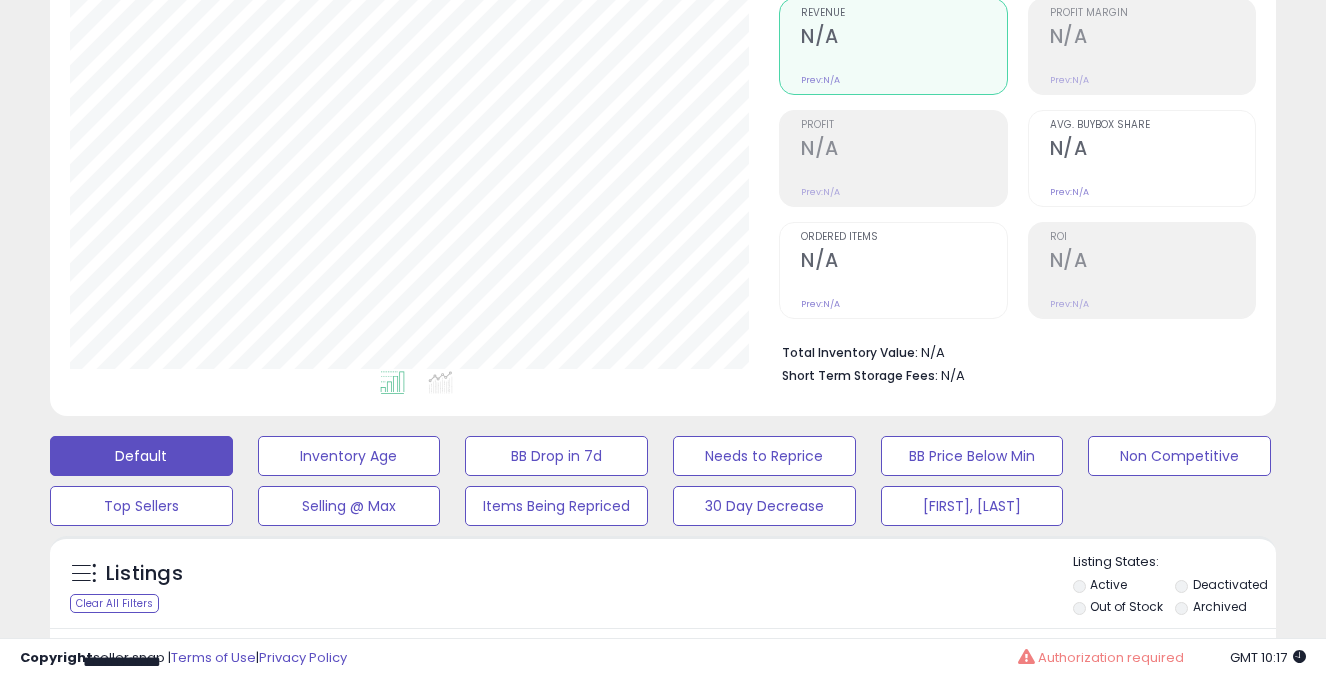 scroll, scrollTop: 259, scrollLeft: 0, axis: vertical 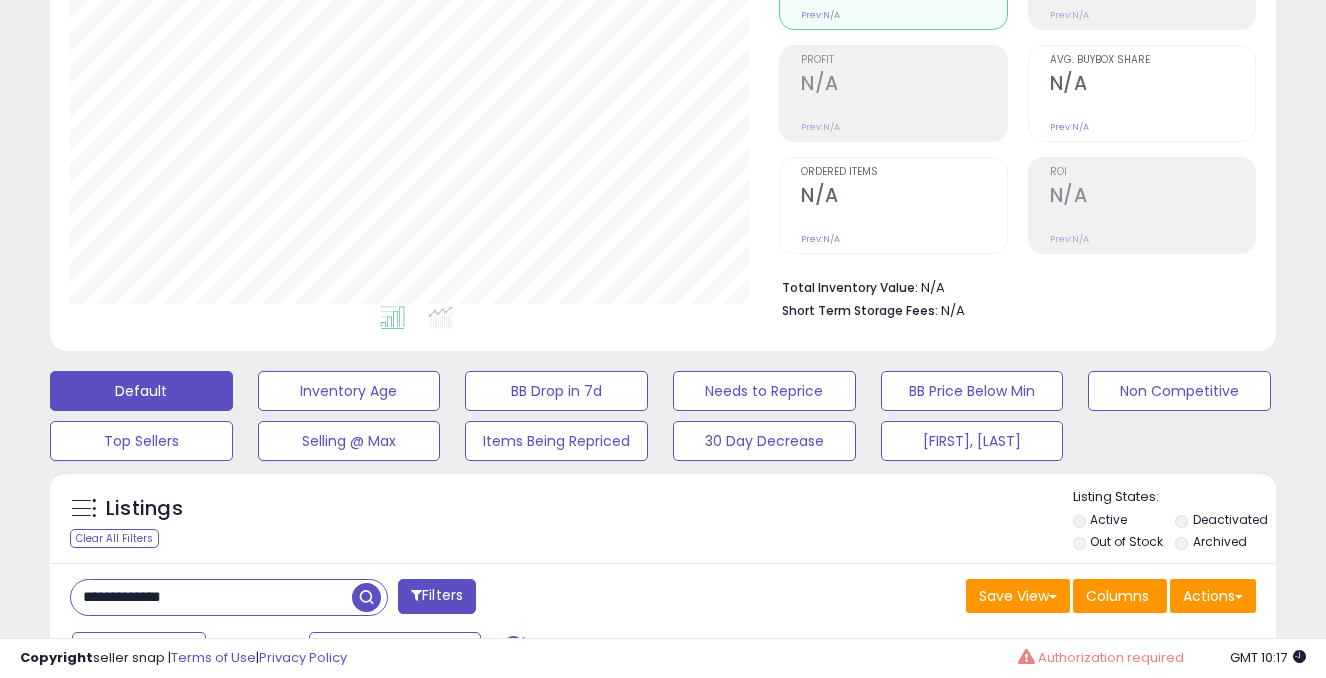 drag, startPoint x: 218, startPoint y: 592, endPoint x: 44, endPoint y: 591, distance: 174.00287 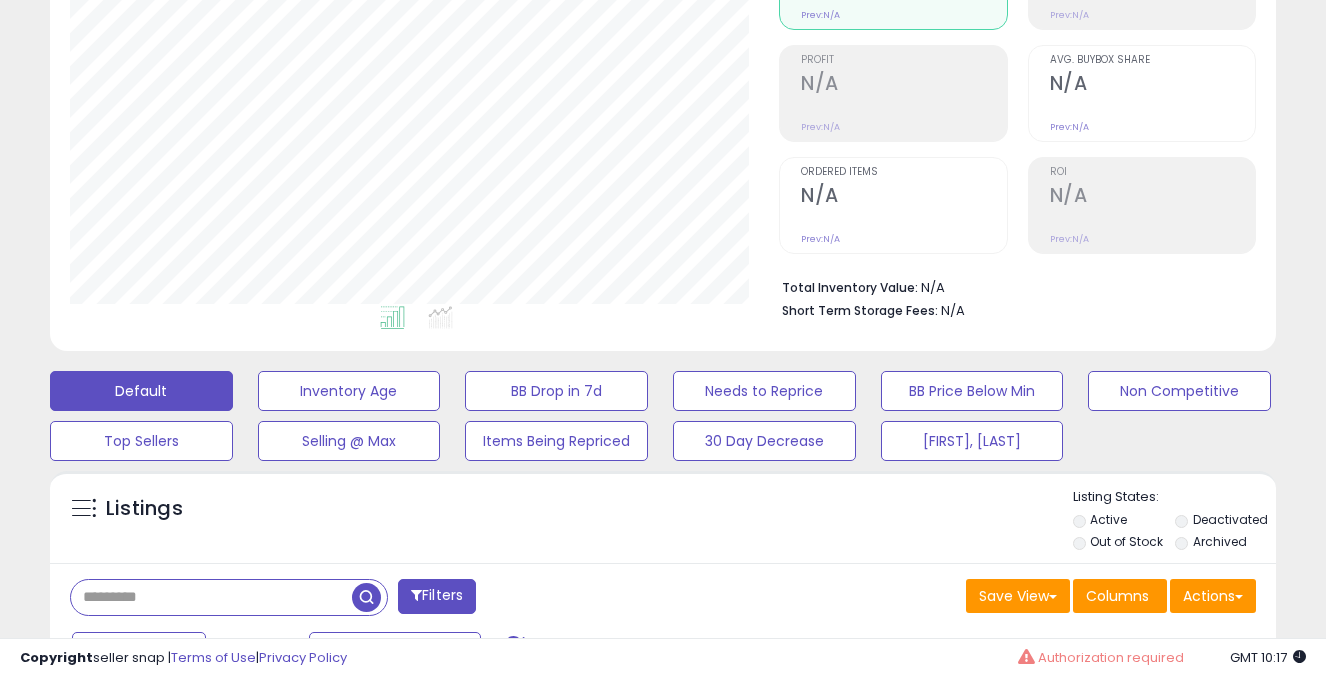 type 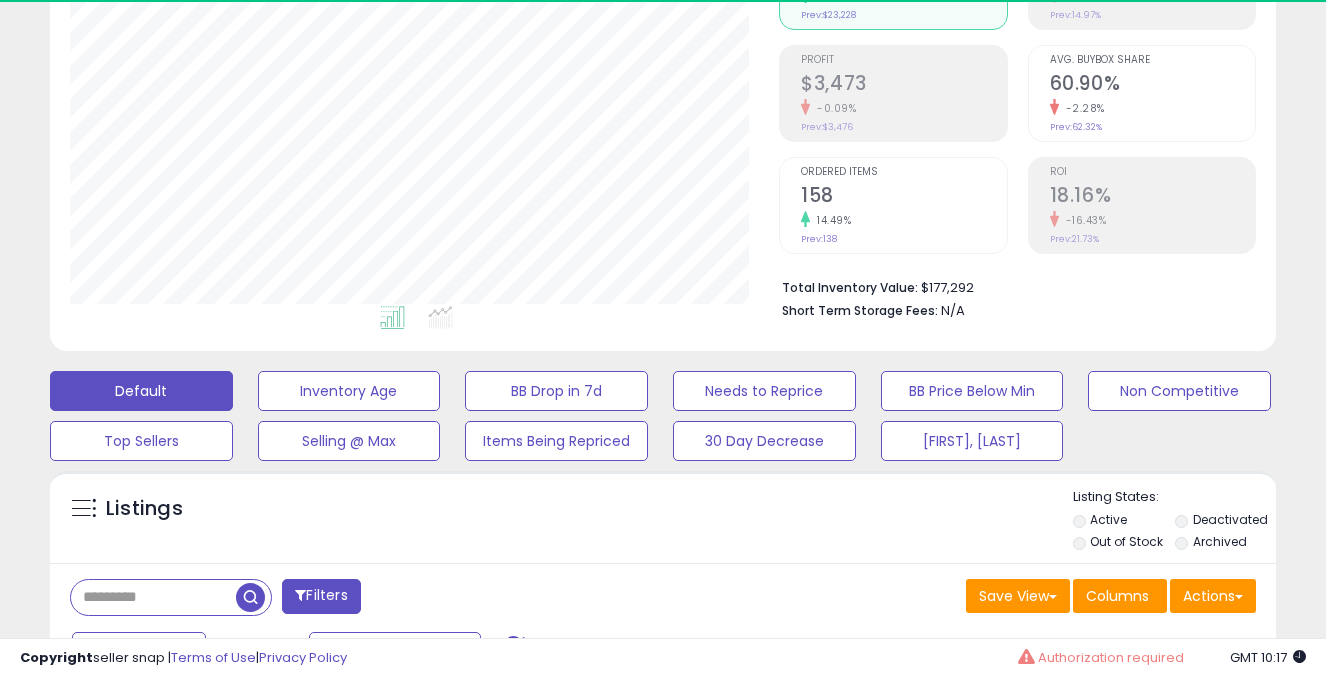 scroll, scrollTop: 999590, scrollLeft: 999290, axis: both 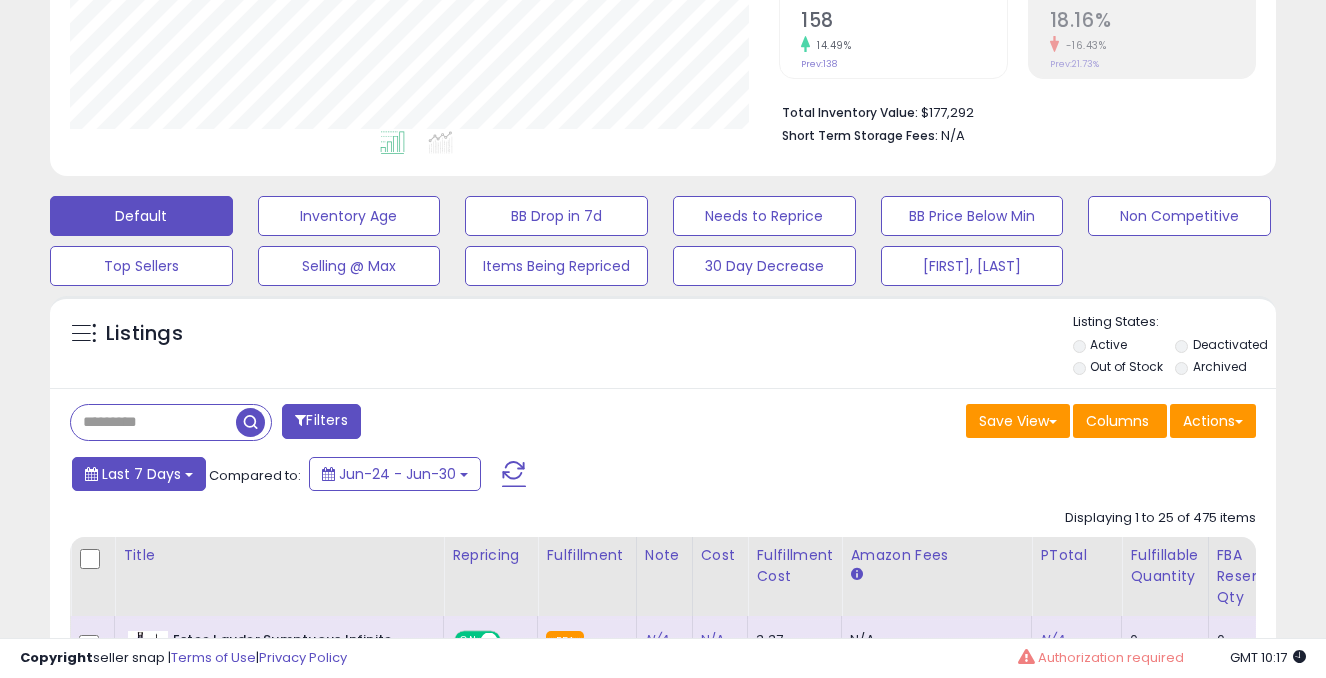 click on "Last 7 Days" at bounding box center (141, 474) 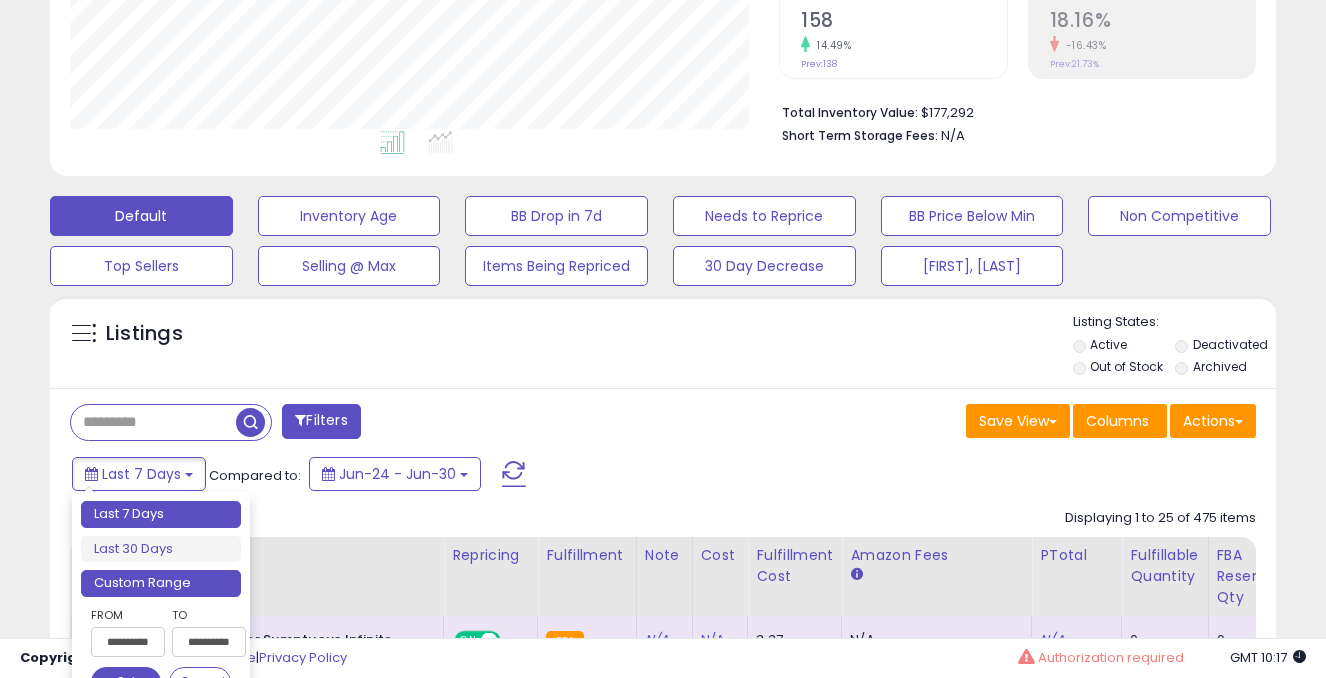 click on "Custom Range" at bounding box center (161, 583) 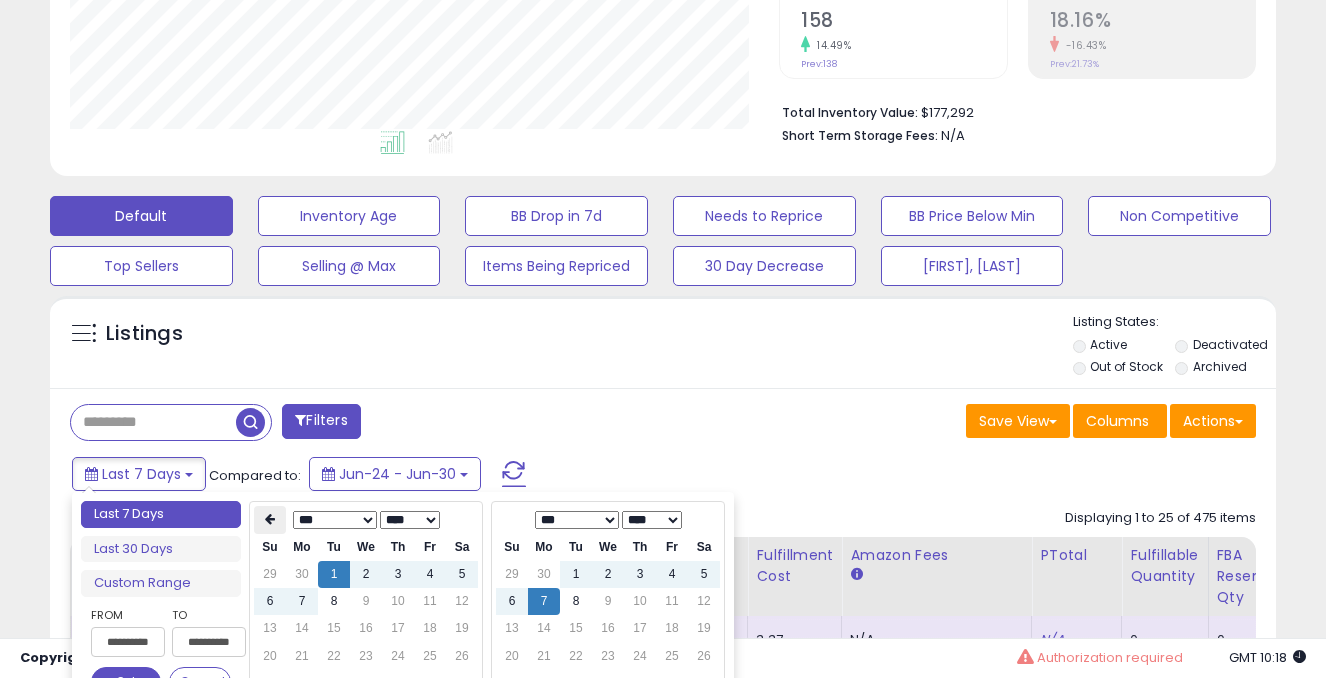 click at bounding box center (270, 520) 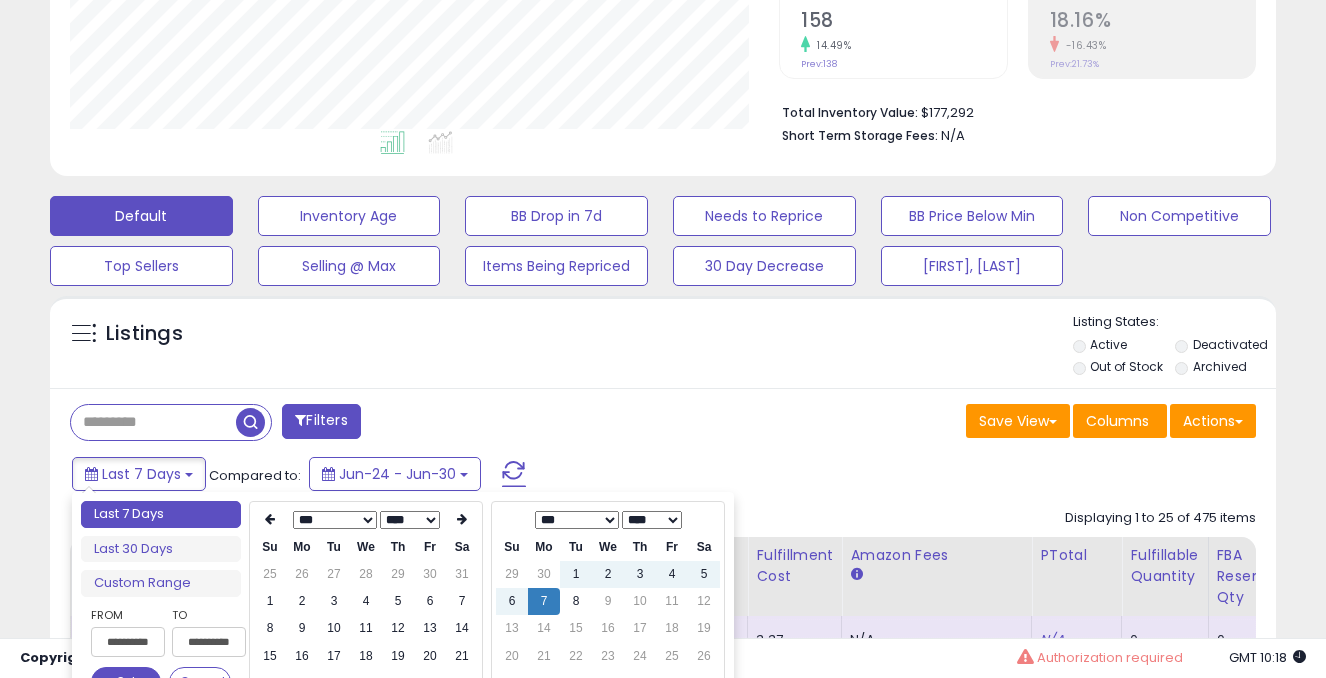 click at bounding box center (270, 520) 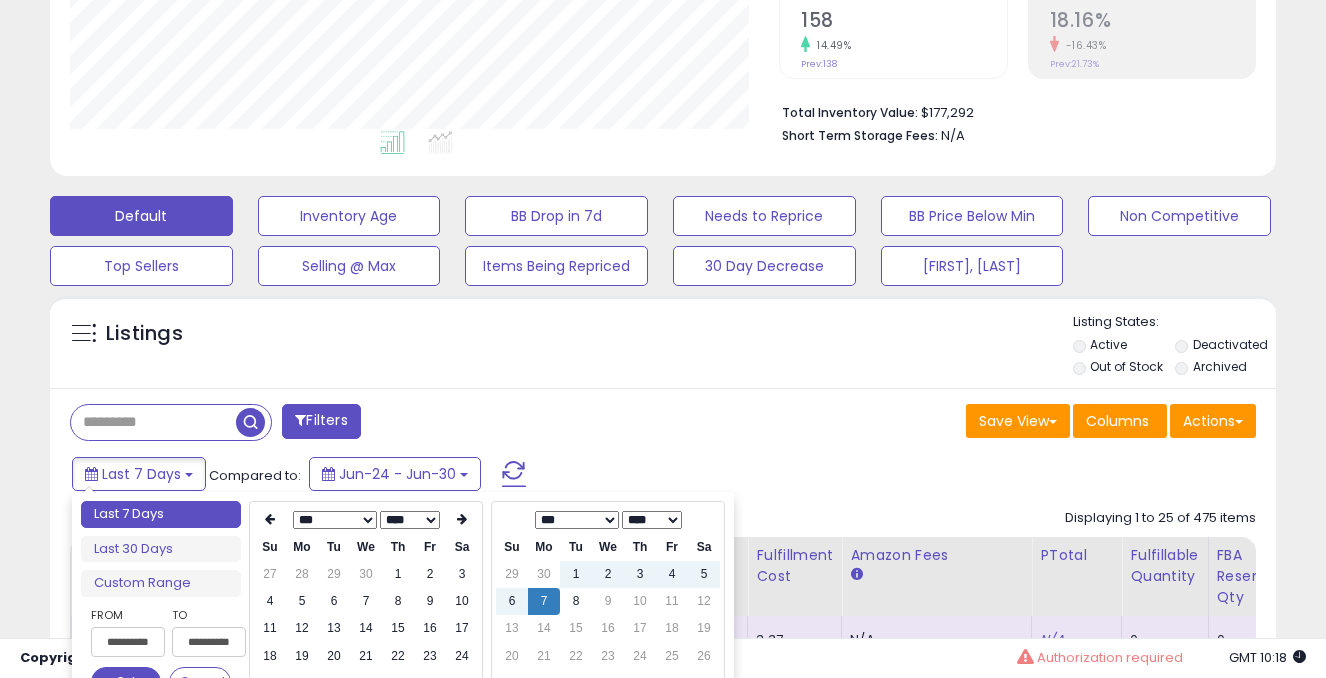 click at bounding box center (270, 520) 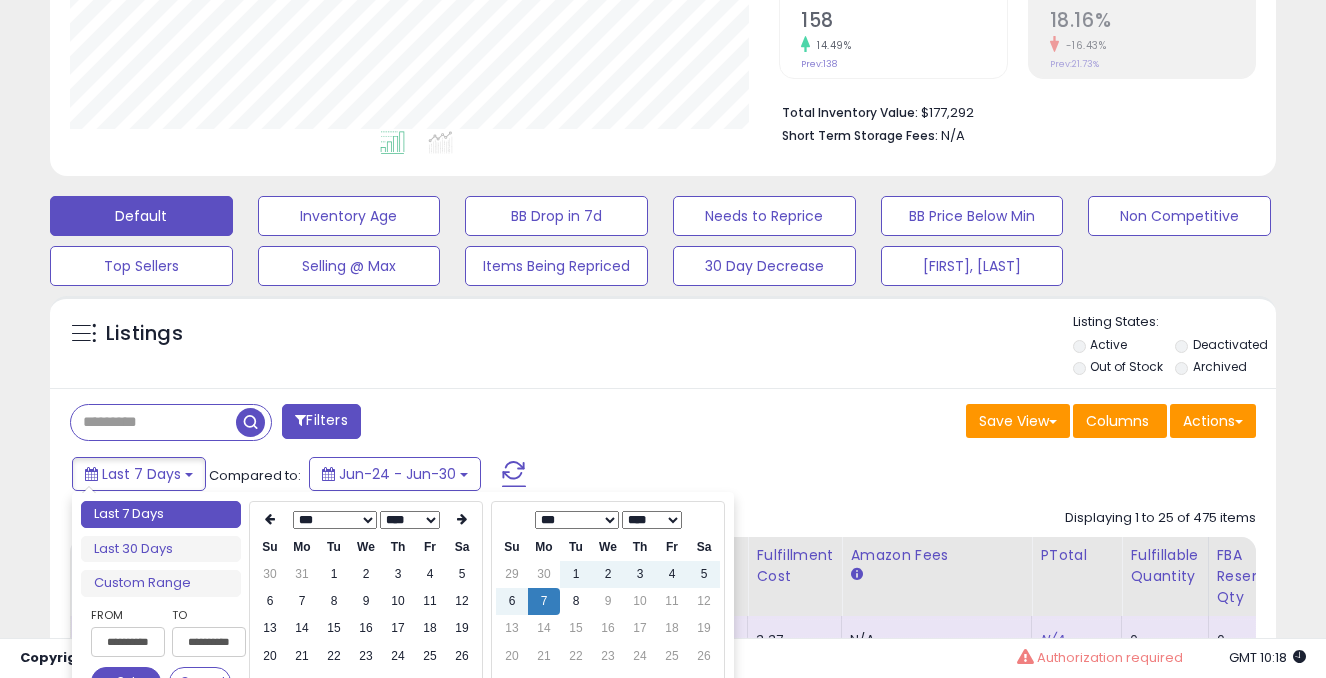 click at bounding box center [270, 520] 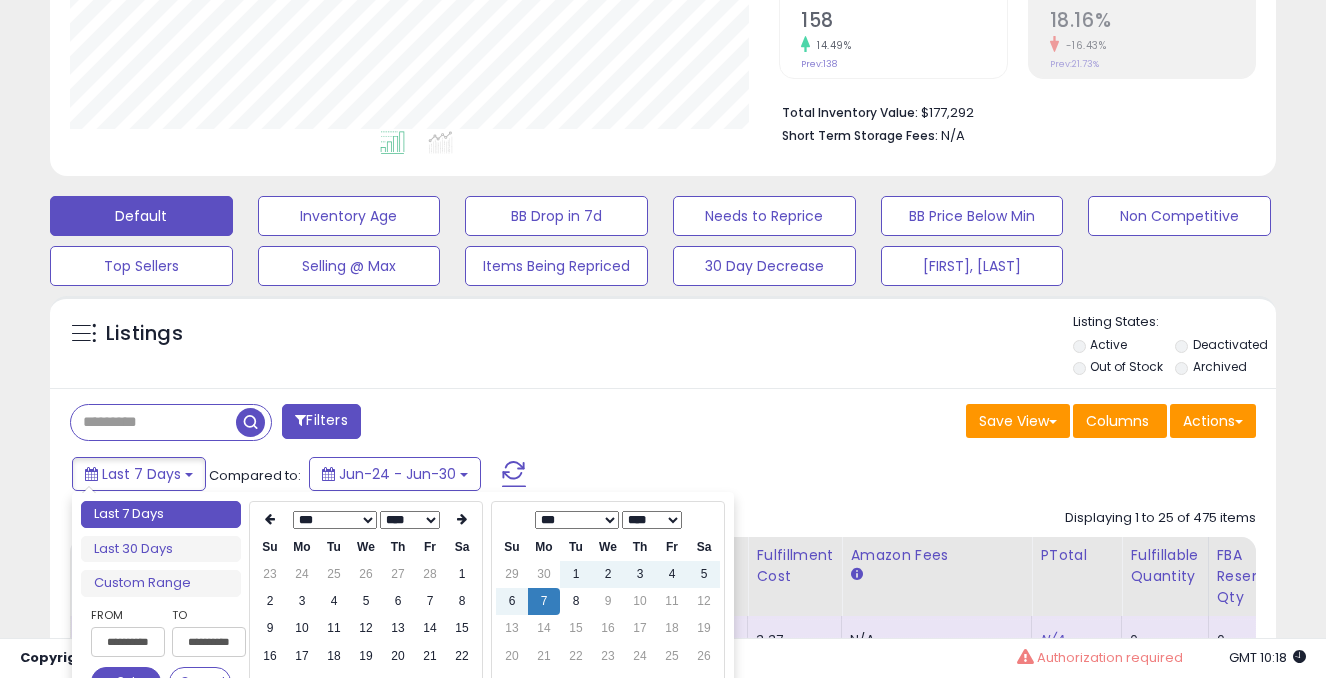 click at bounding box center [270, 520] 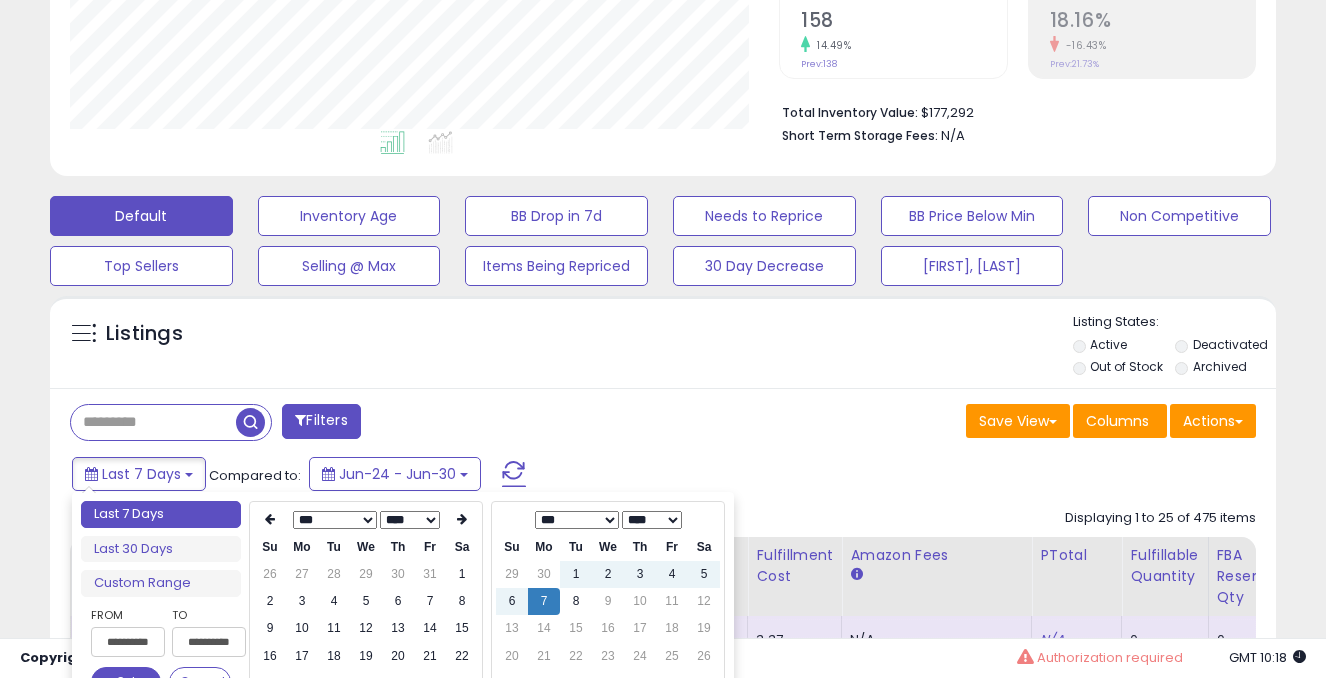 click at bounding box center (270, 520) 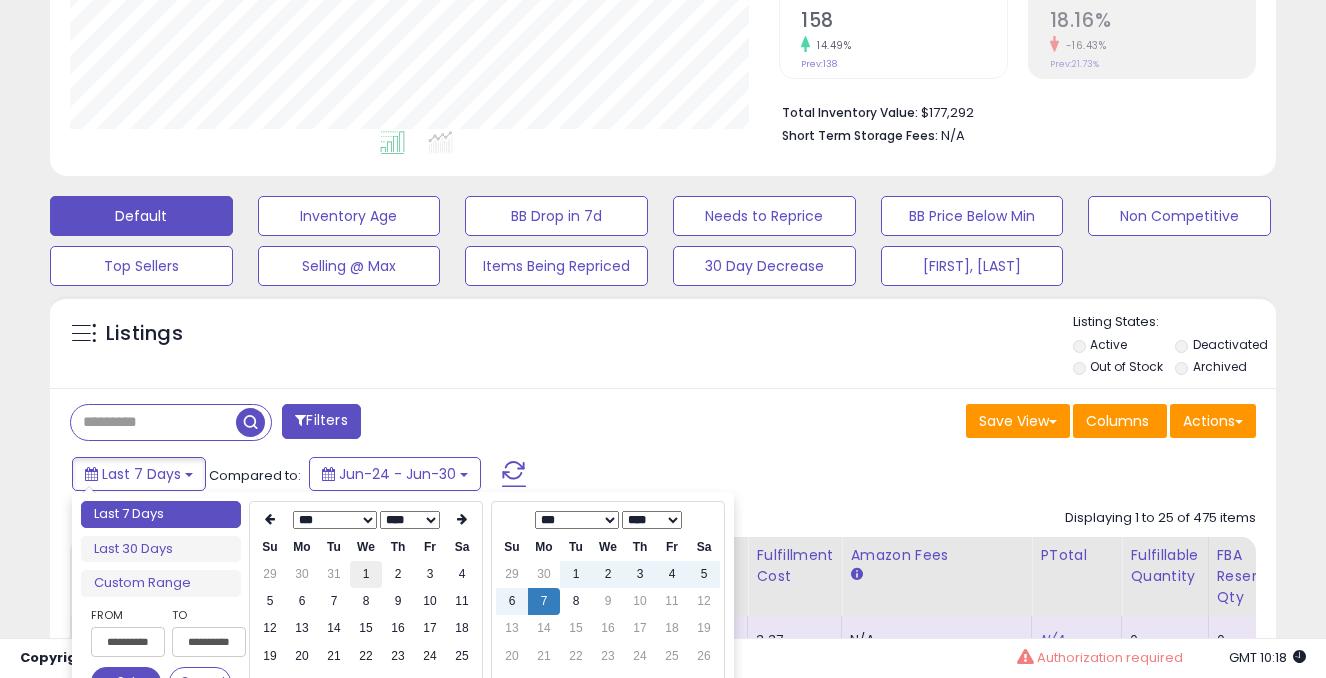 click on "1" at bounding box center [366, 574] 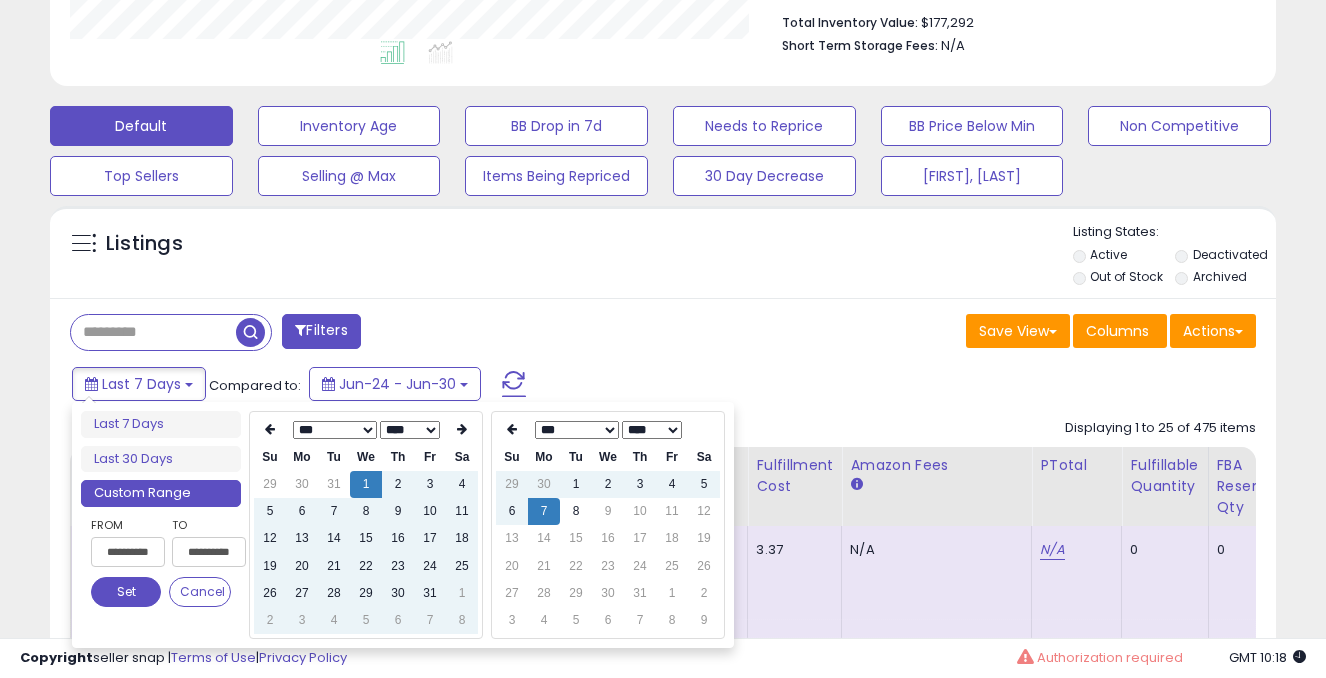 scroll, scrollTop: 528, scrollLeft: 0, axis: vertical 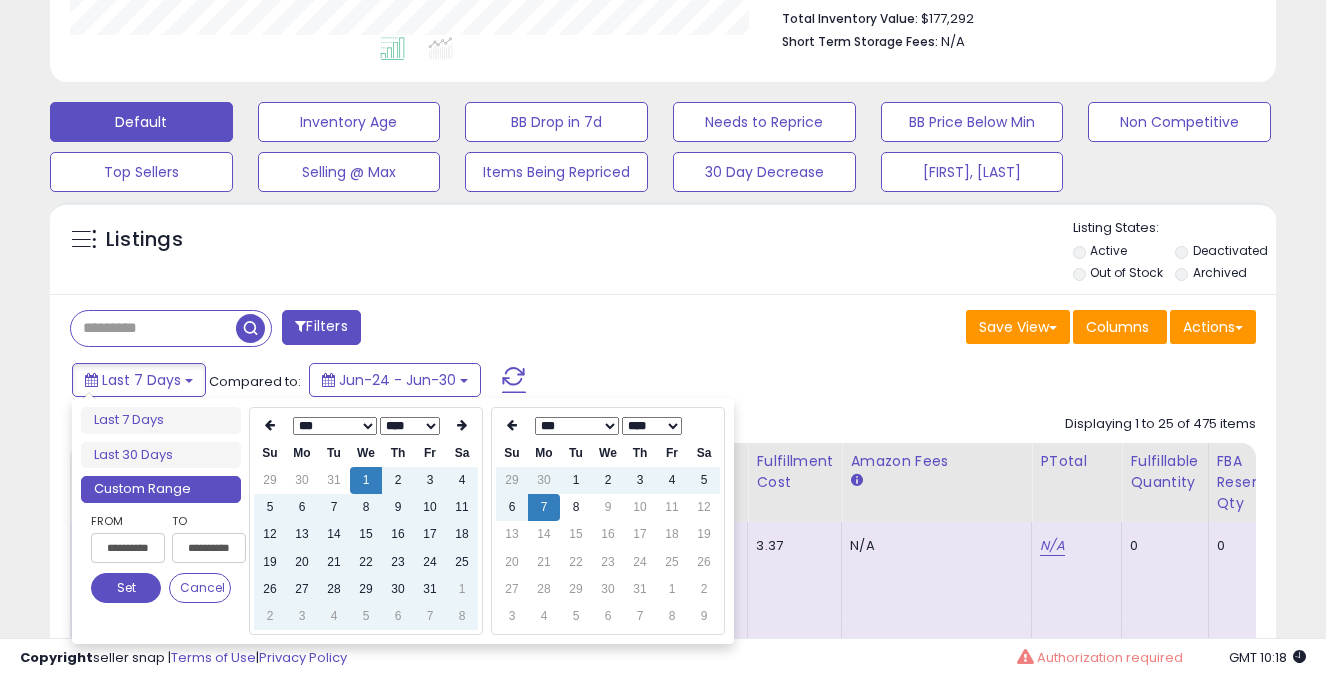 click on "Set" at bounding box center [126, 588] 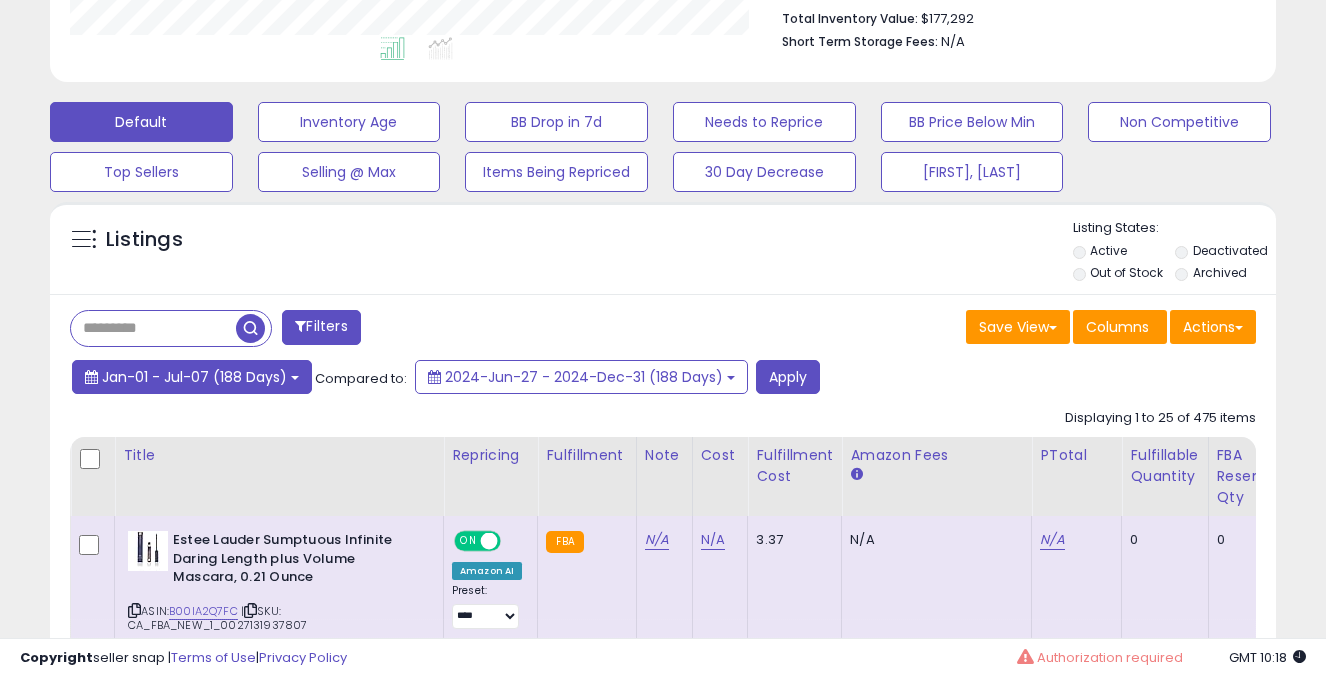 click on "Jan-01 - Jul-07 (188 Days)" at bounding box center [194, 377] 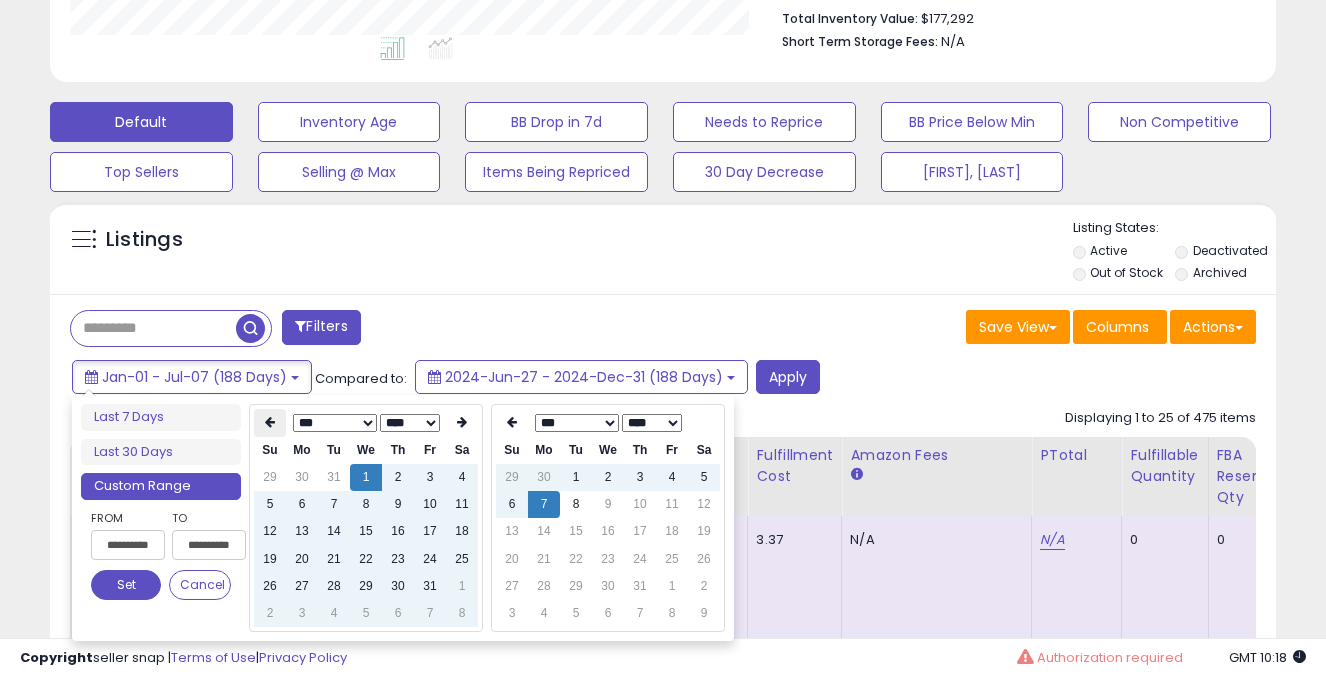 click at bounding box center [270, 422] 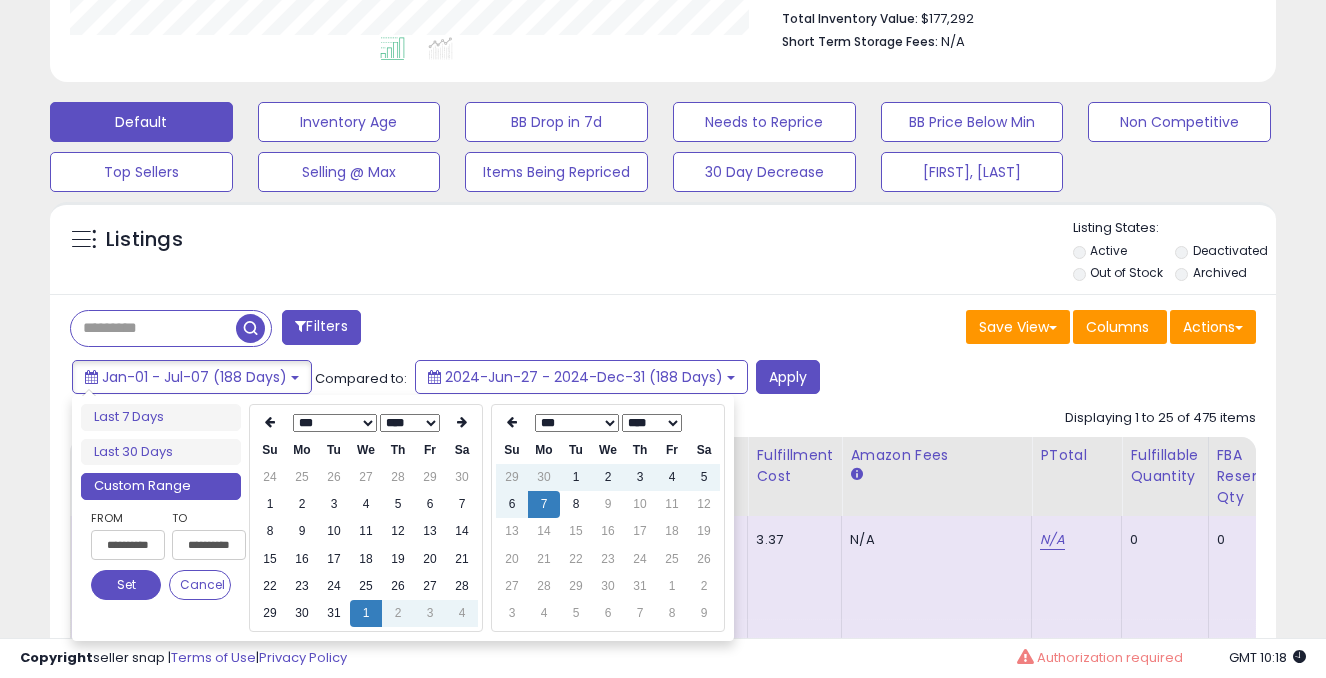 click at bounding box center [270, 422] 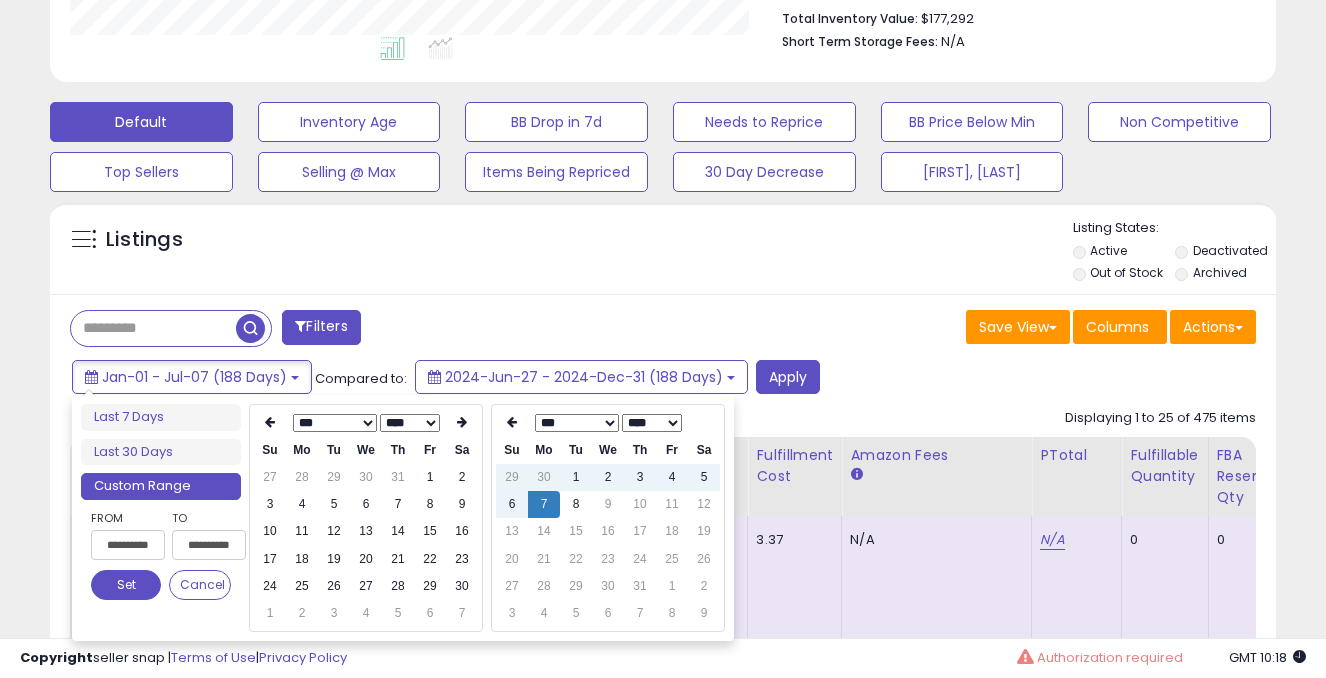 click at bounding box center [270, 422] 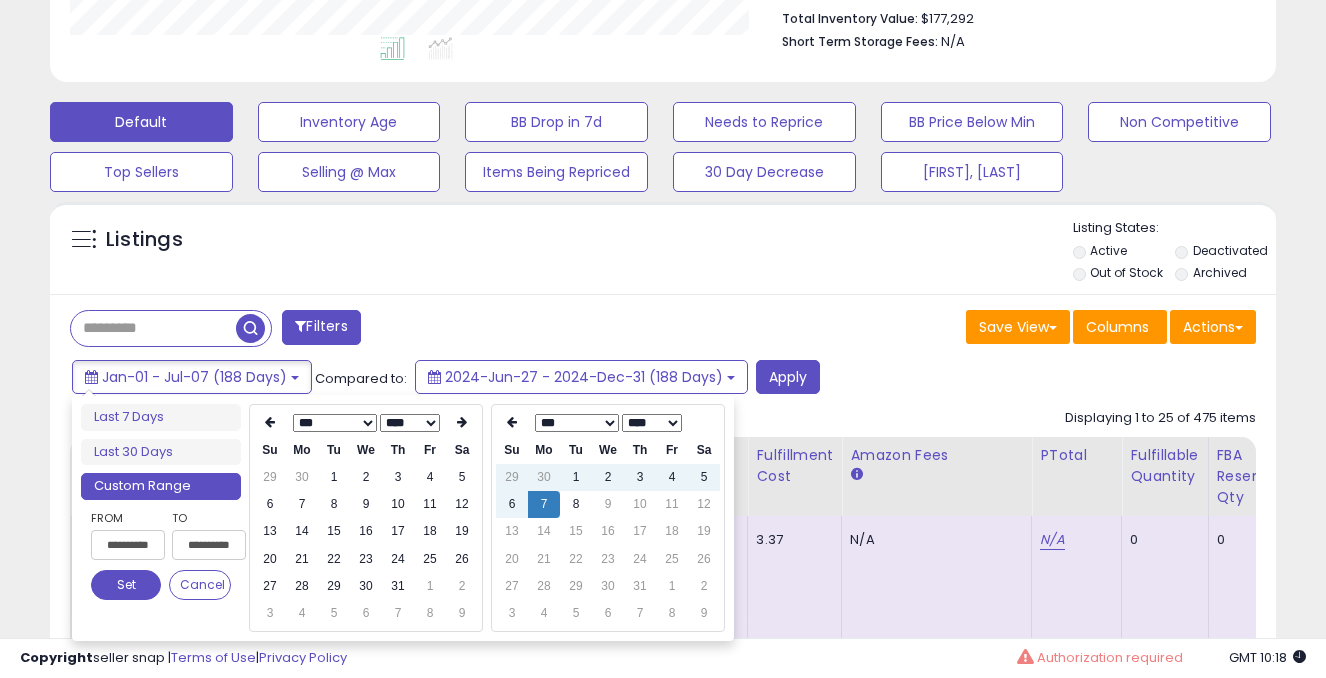 click at bounding box center [270, 422] 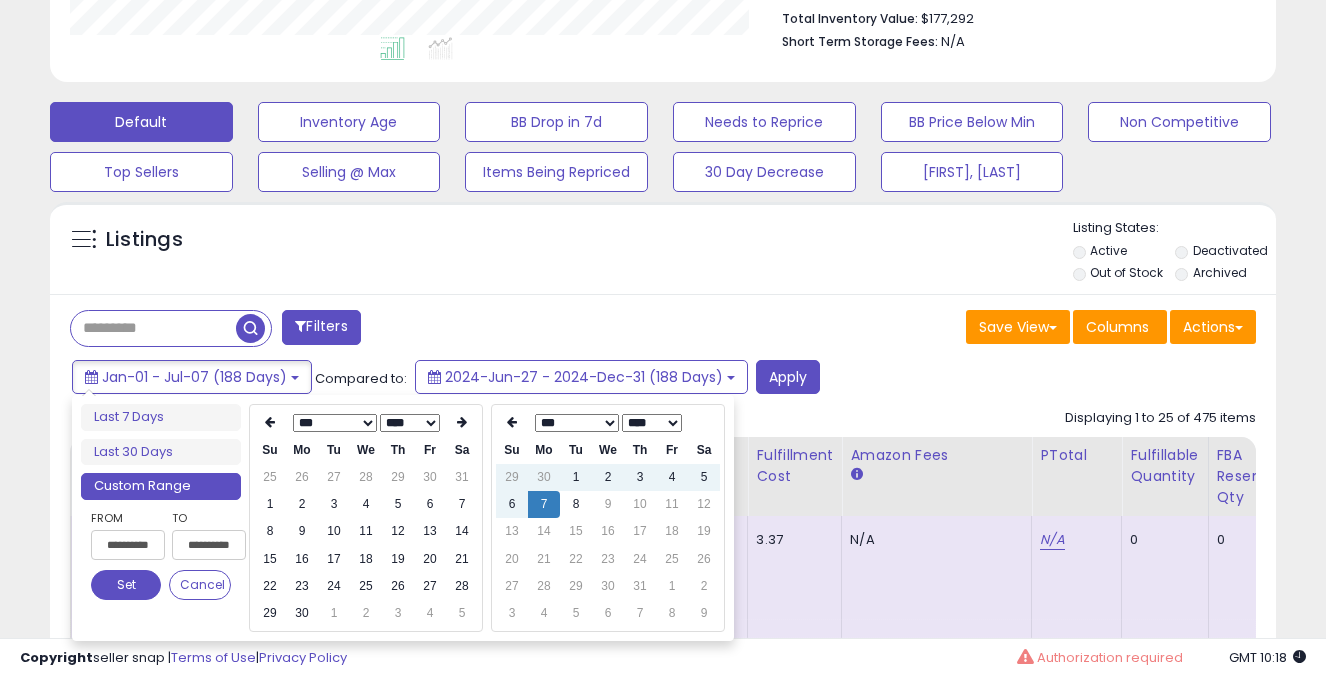 click at bounding box center (270, 422) 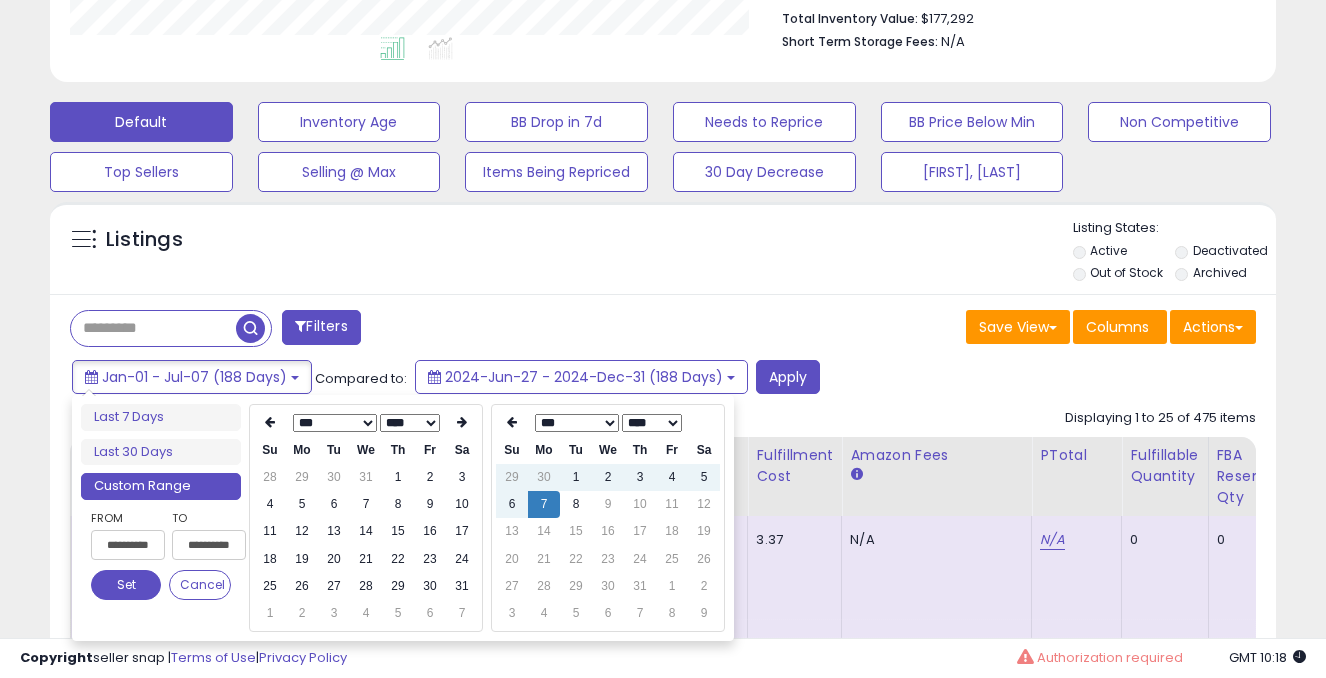 click at bounding box center [270, 422] 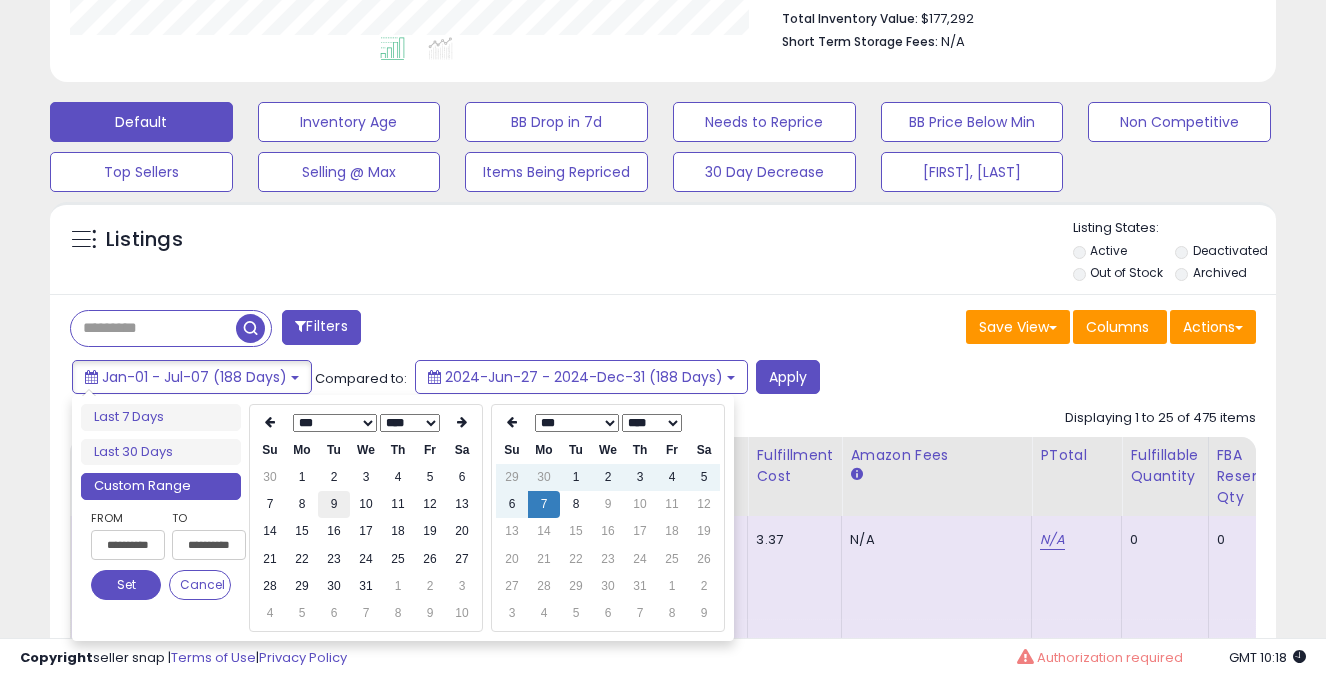 click on "9" at bounding box center (334, 477) 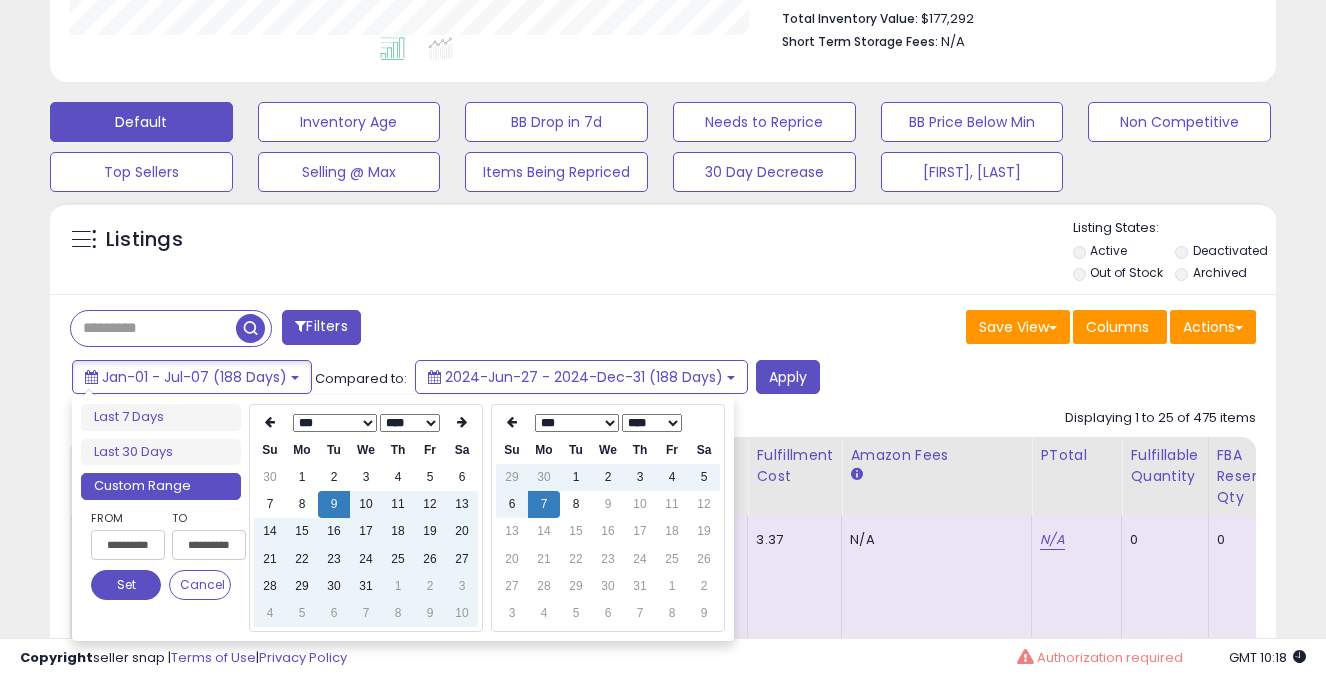 click on "Set" at bounding box center [126, 585] 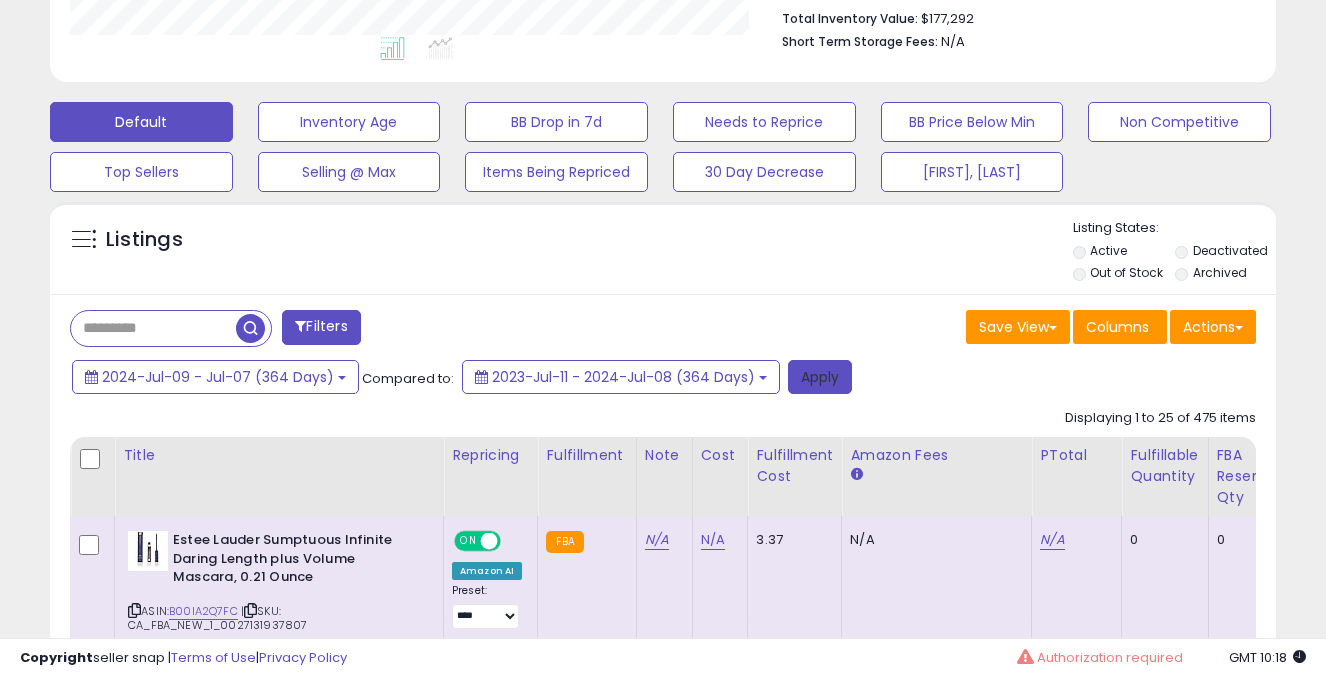 click on "Apply" at bounding box center (820, 377) 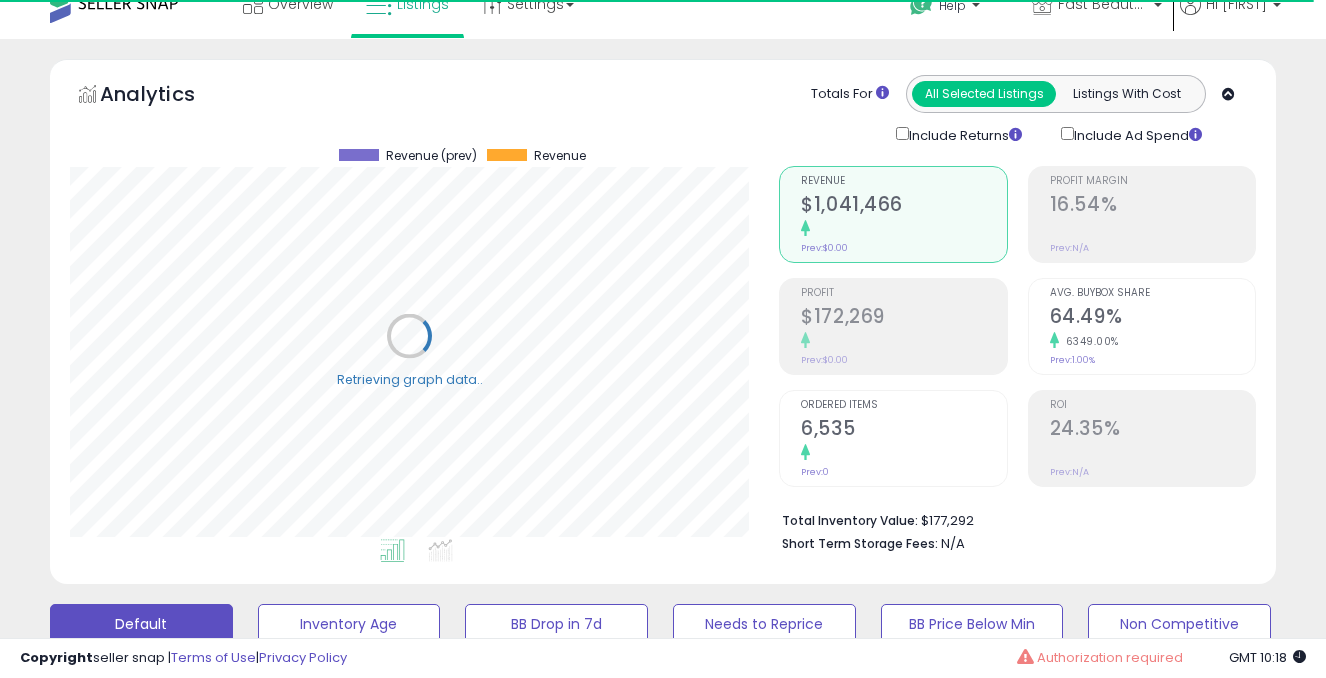 scroll, scrollTop: 0, scrollLeft: 0, axis: both 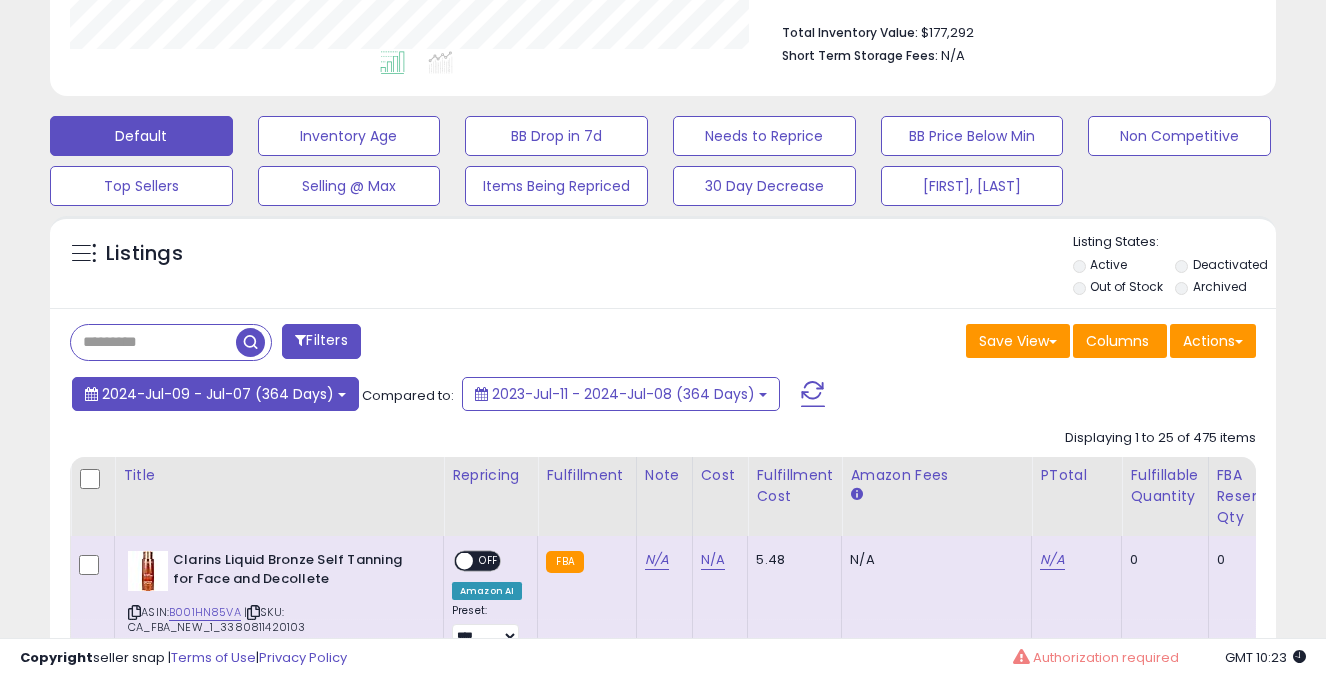 click on "2024-Jul-09 - Jul-07 (364 Days)" at bounding box center (218, 394) 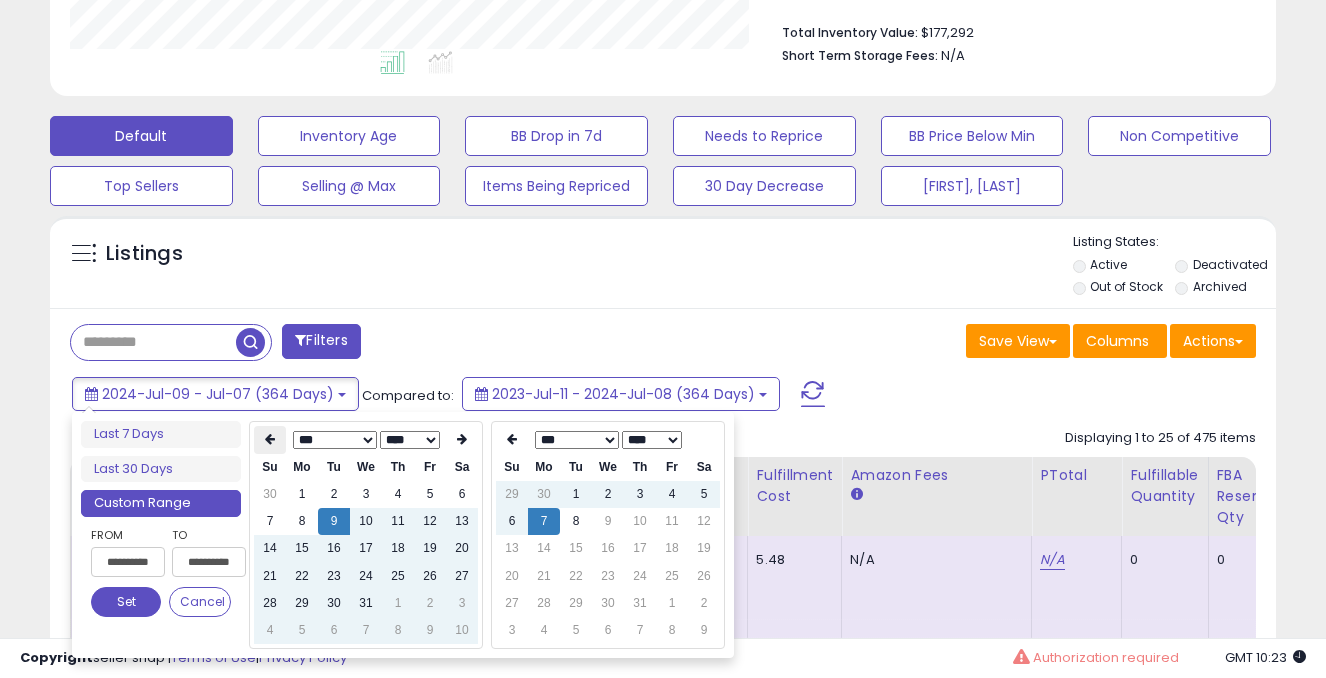 click at bounding box center [270, 440] 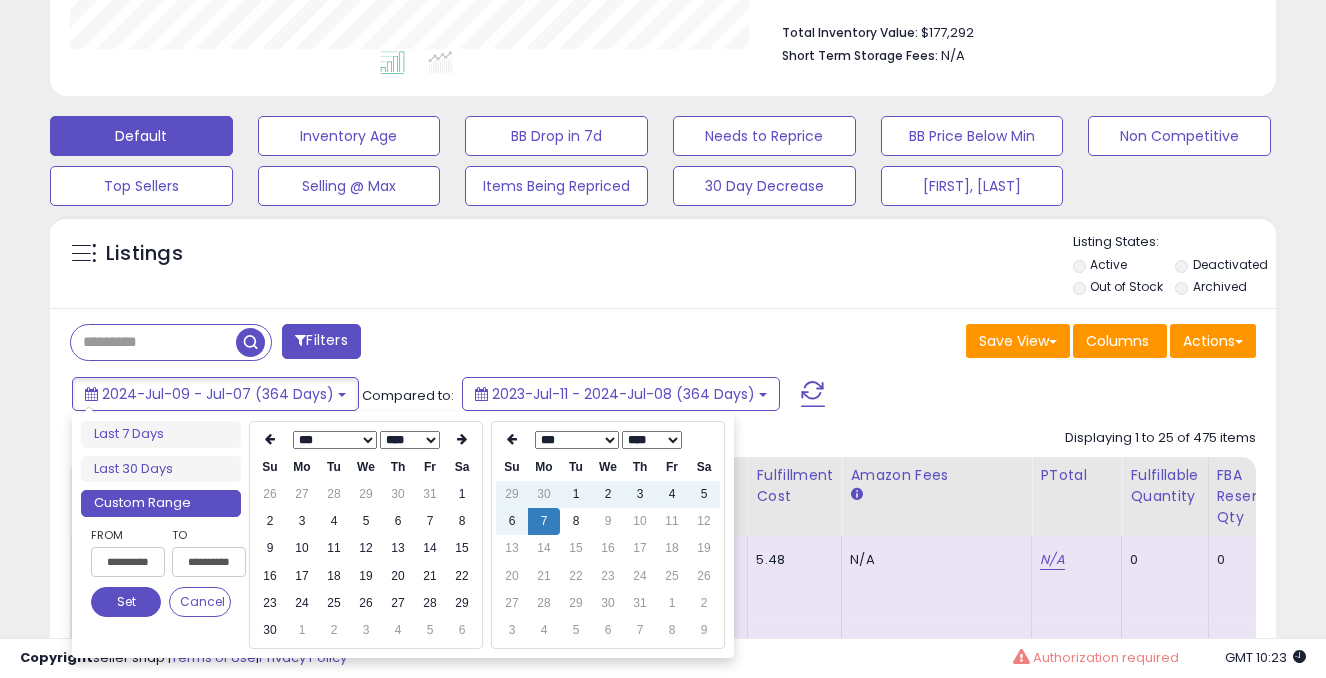 click at bounding box center [270, 440] 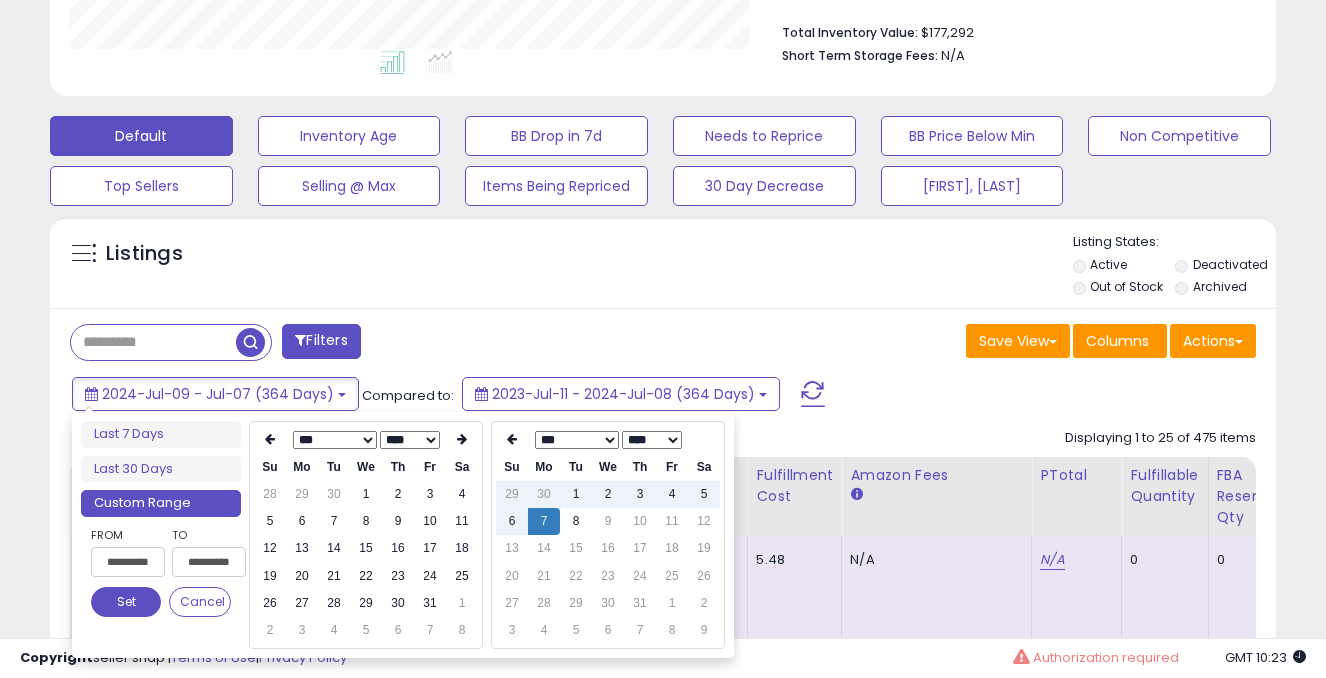click at bounding box center [270, 440] 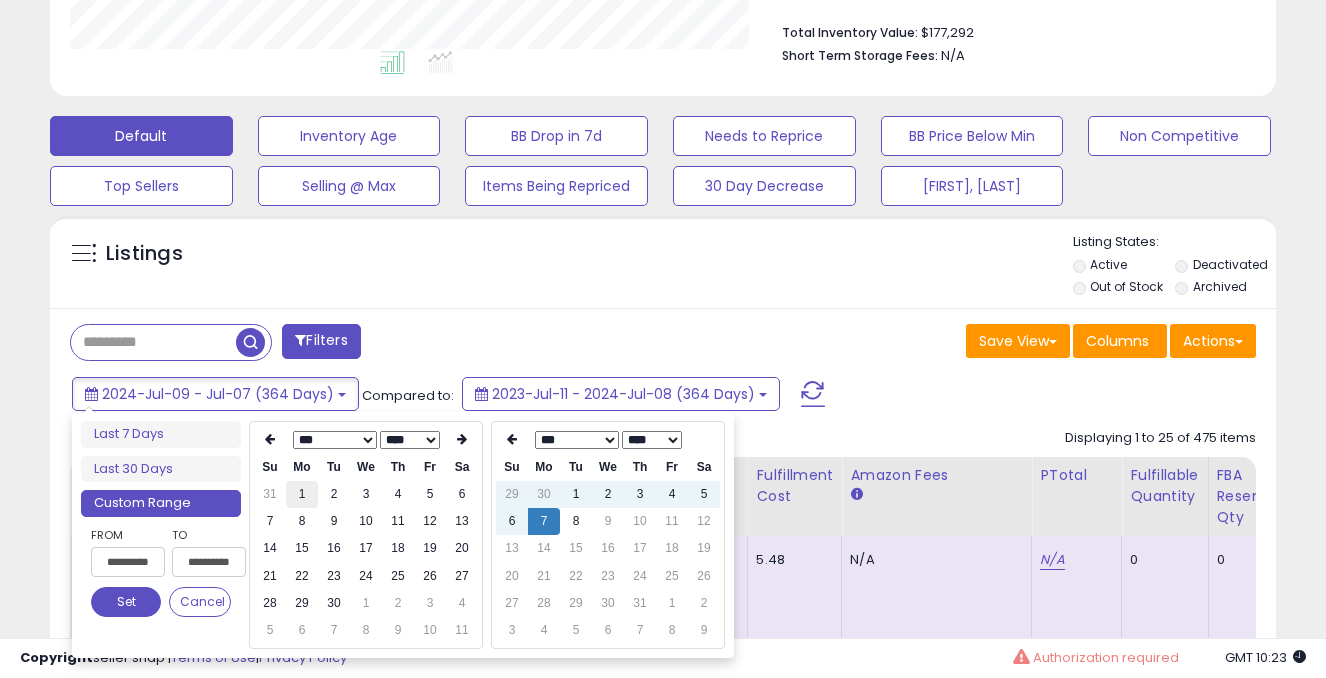 click on "1" at bounding box center (302, 494) 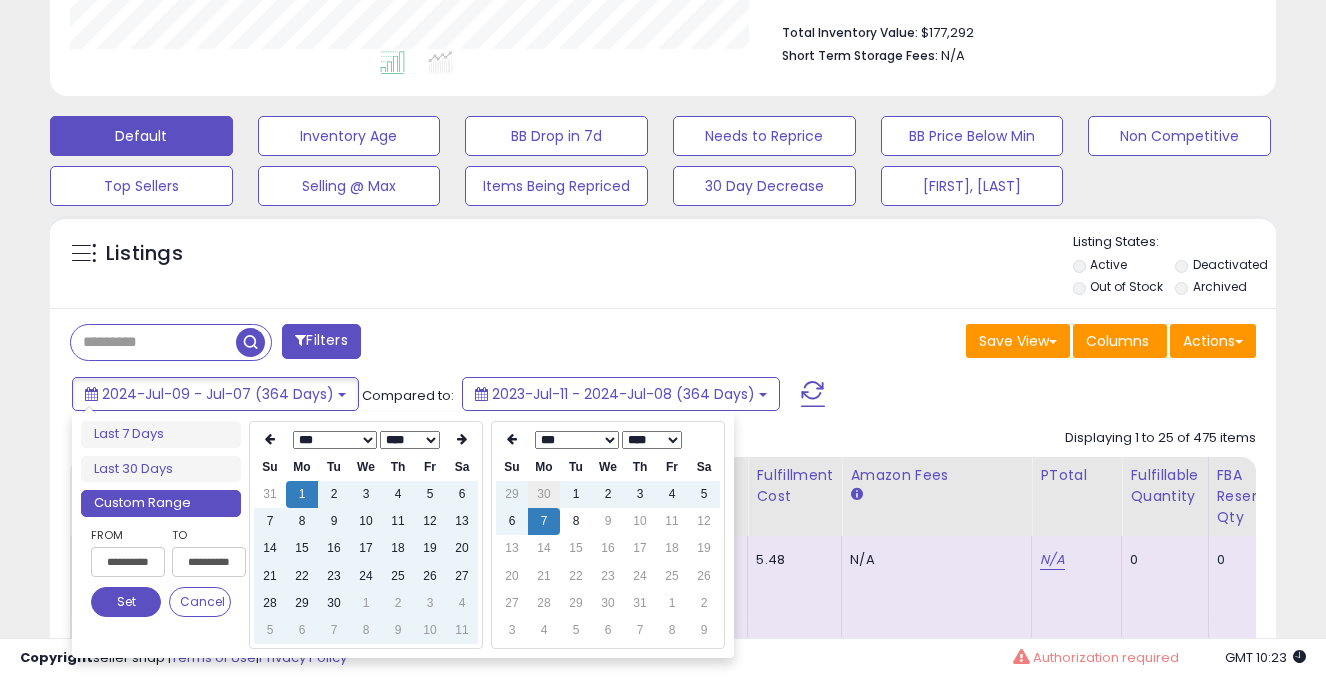 click on "30" at bounding box center [544, 494] 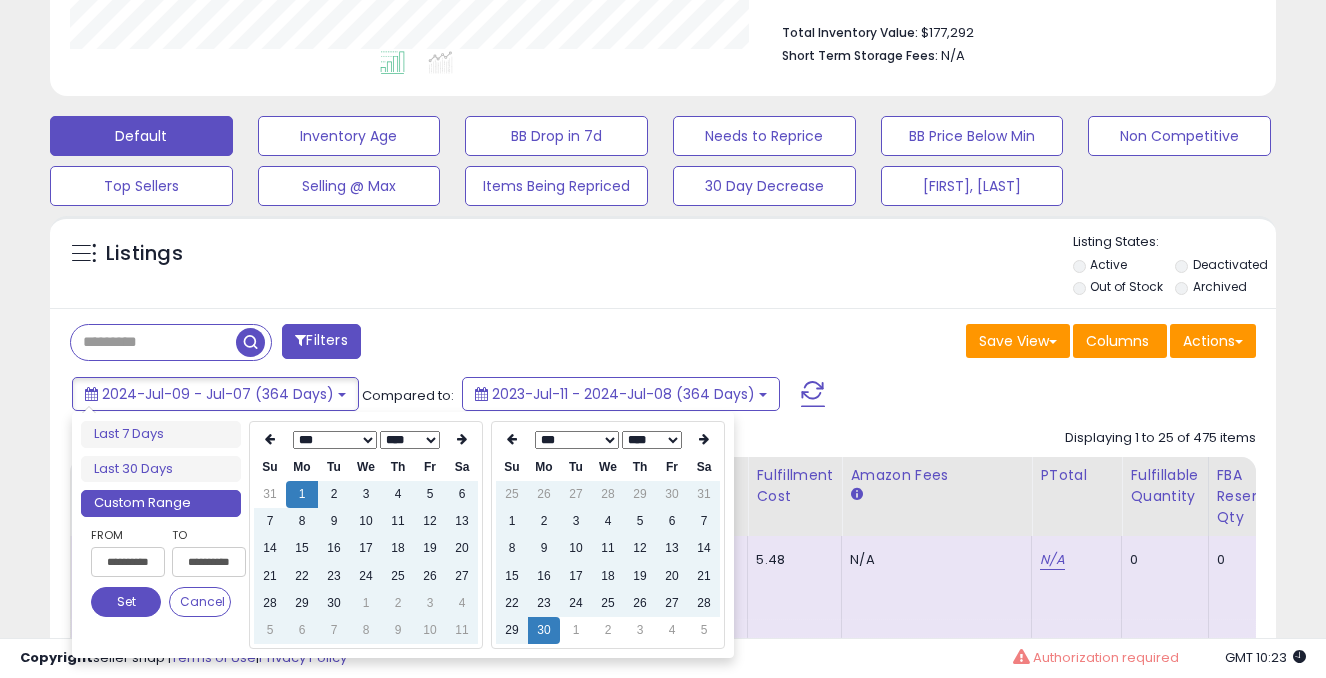 click on "Set" at bounding box center (126, 602) 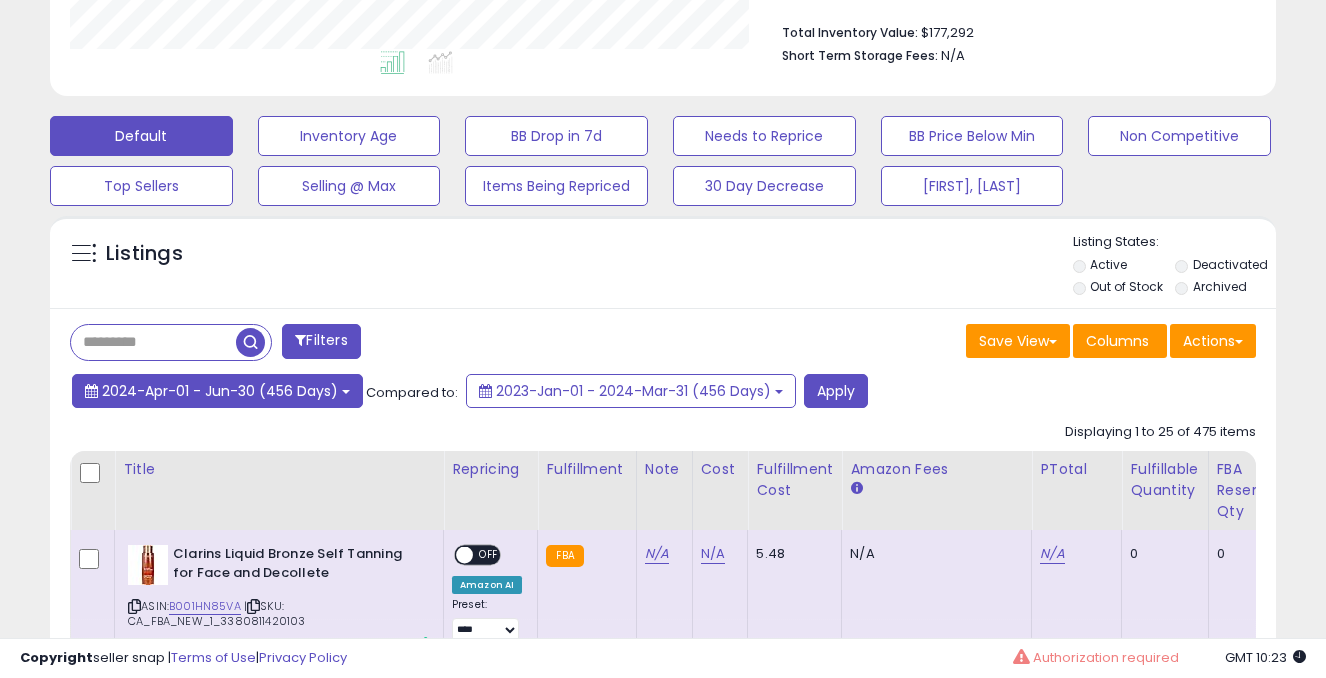 click on "2024-Apr-01 - Jun-30 (456 Days)" at bounding box center [220, 391] 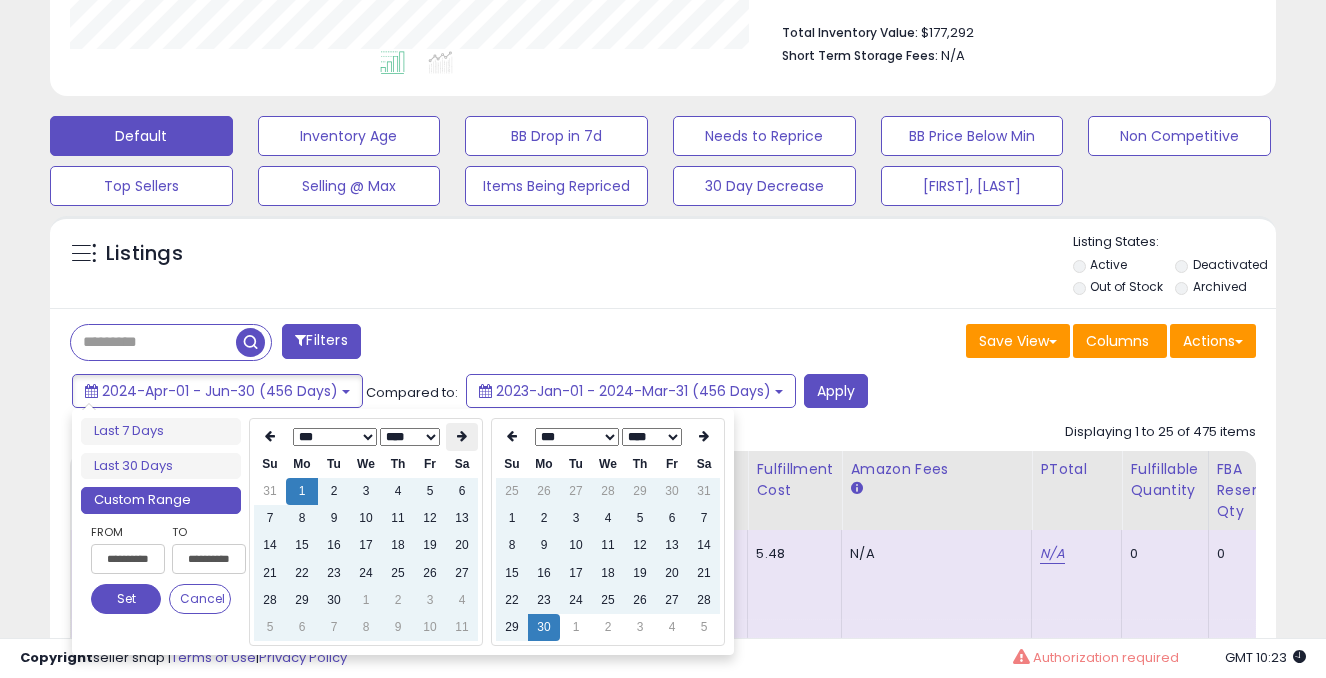 click at bounding box center [462, 437] 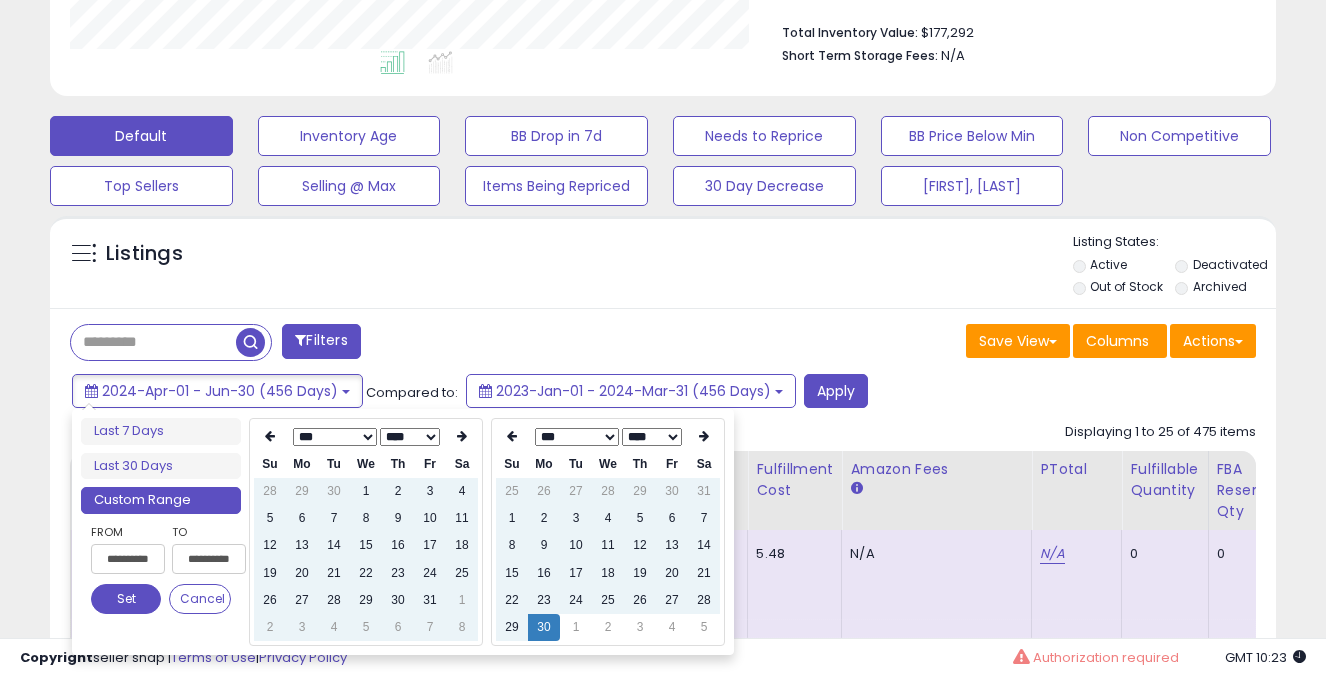 click at bounding box center (462, 437) 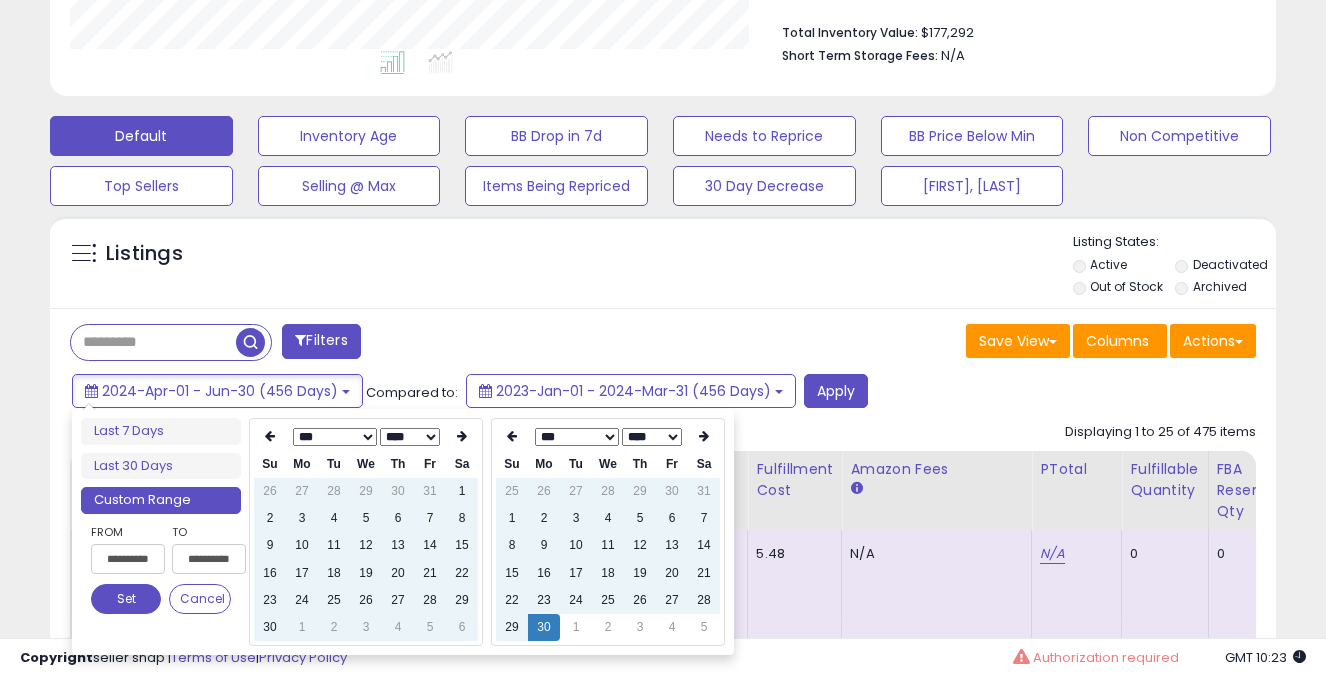 click at bounding box center [462, 437] 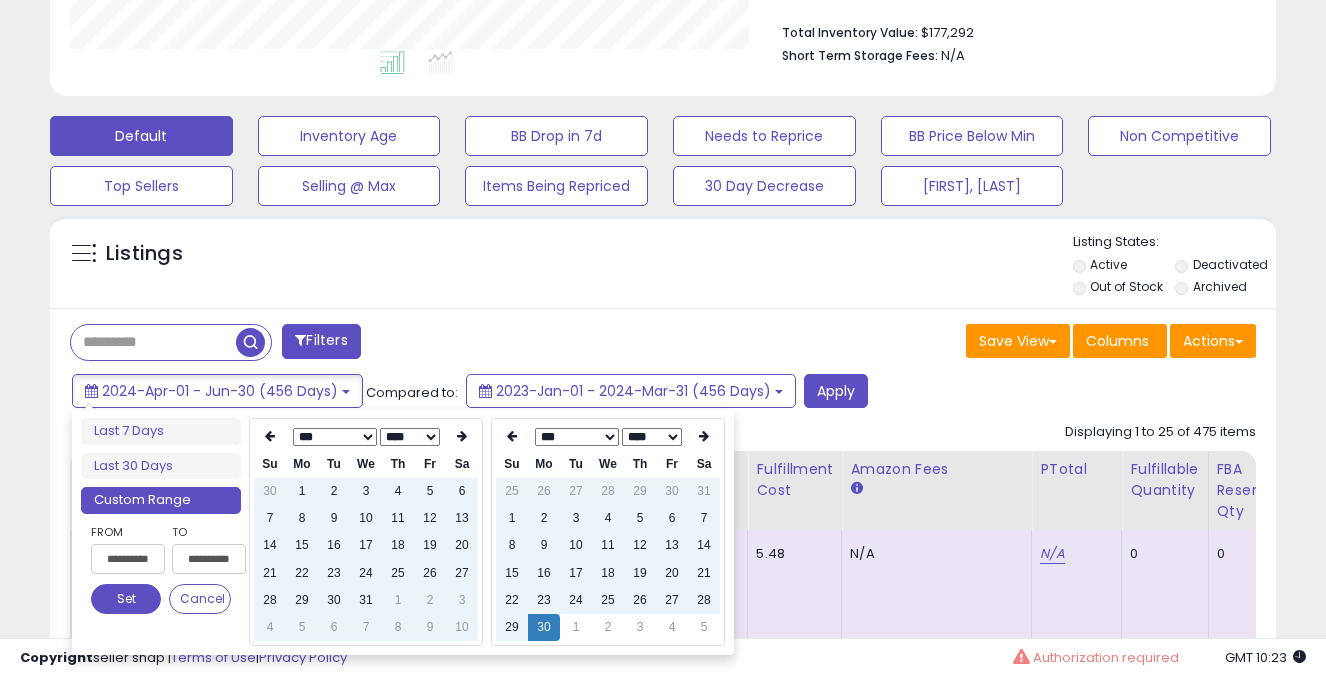 click at bounding box center [462, 437] 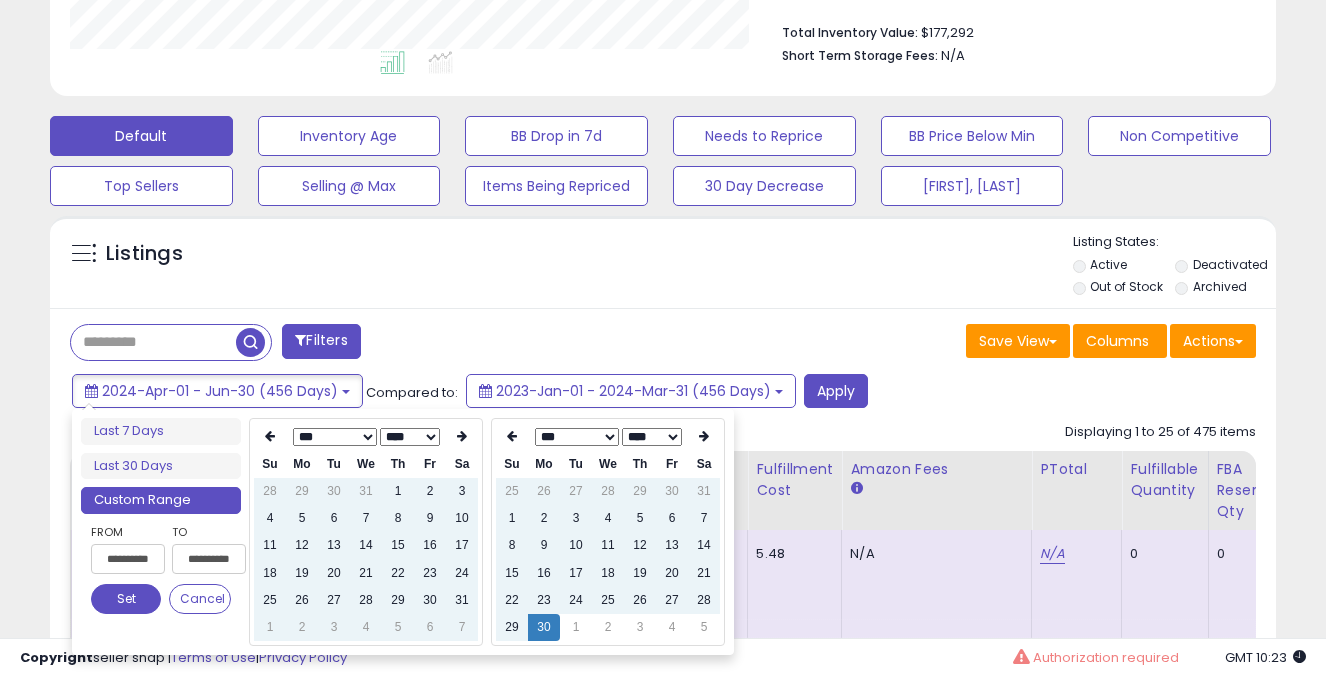 click at bounding box center [462, 437] 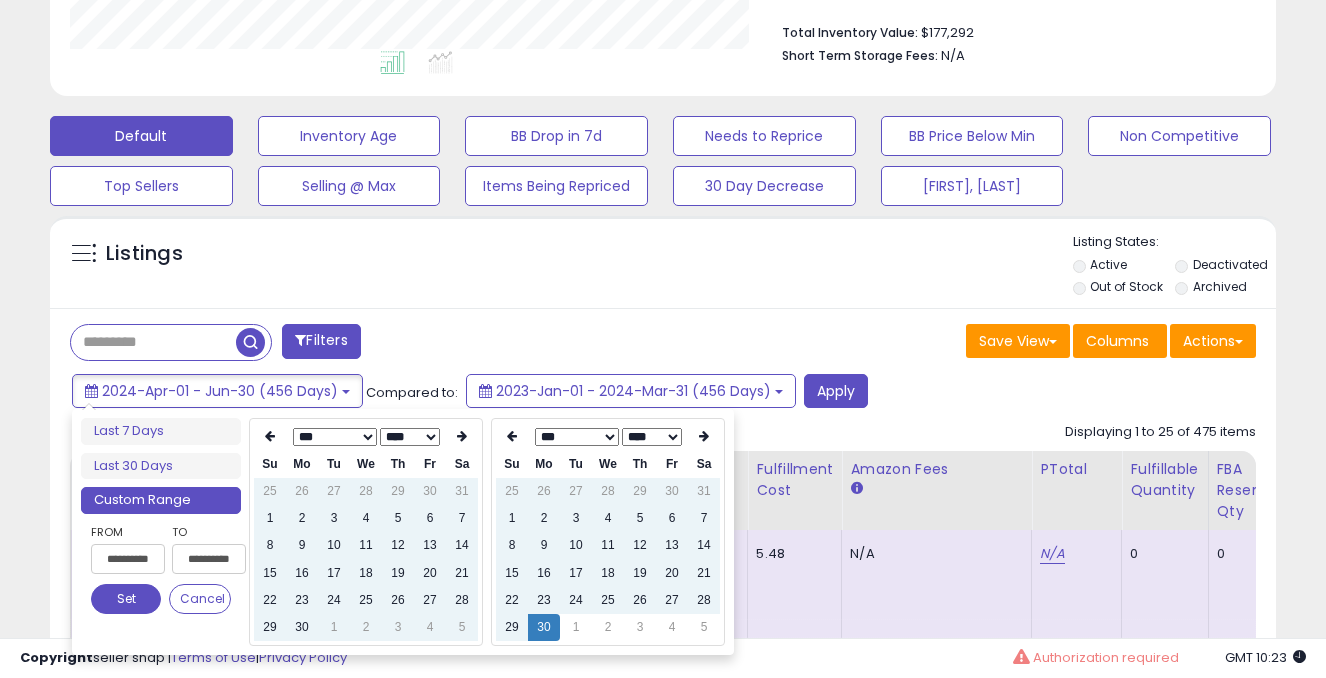click at bounding box center (462, 437) 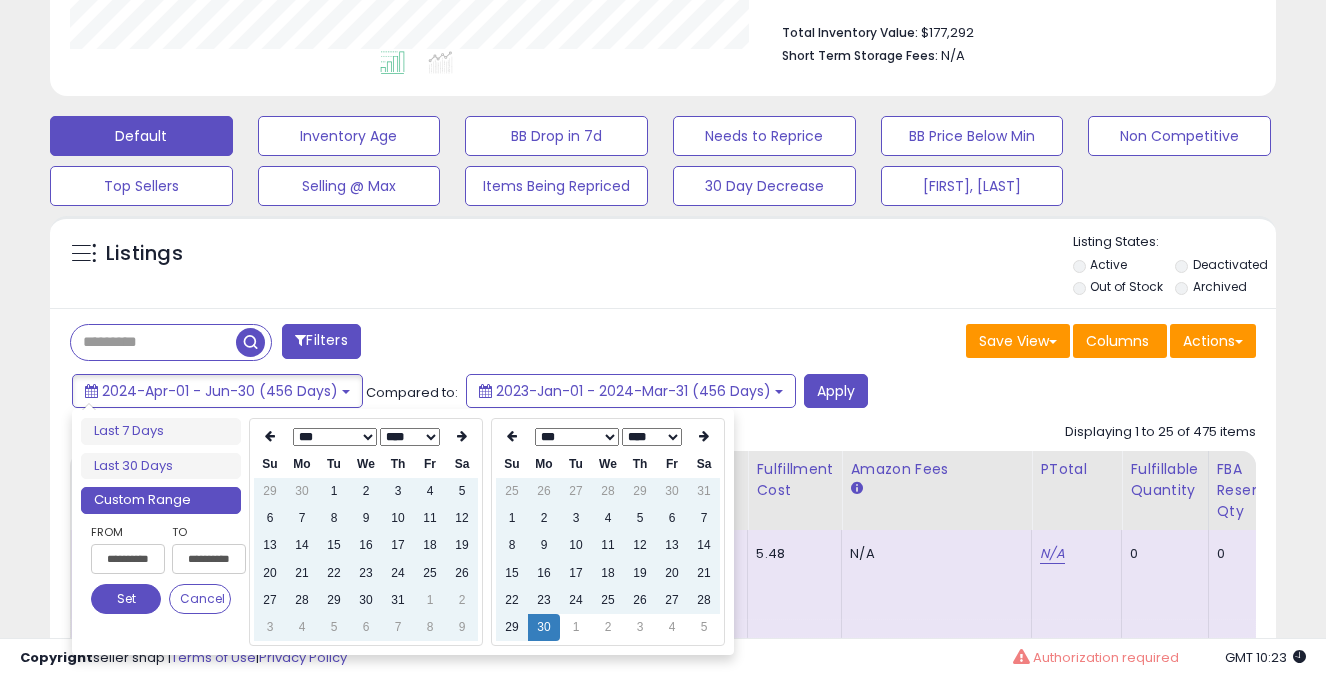 click at bounding box center (462, 437) 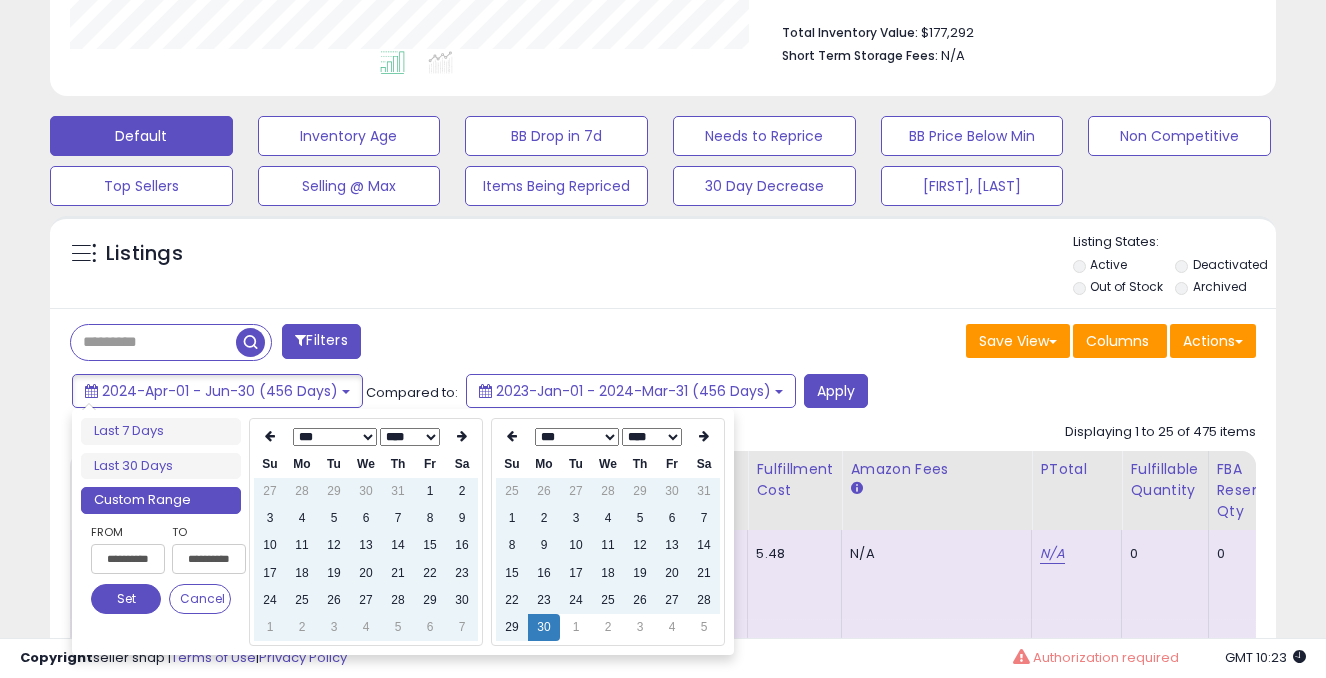 click at bounding box center (462, 437) 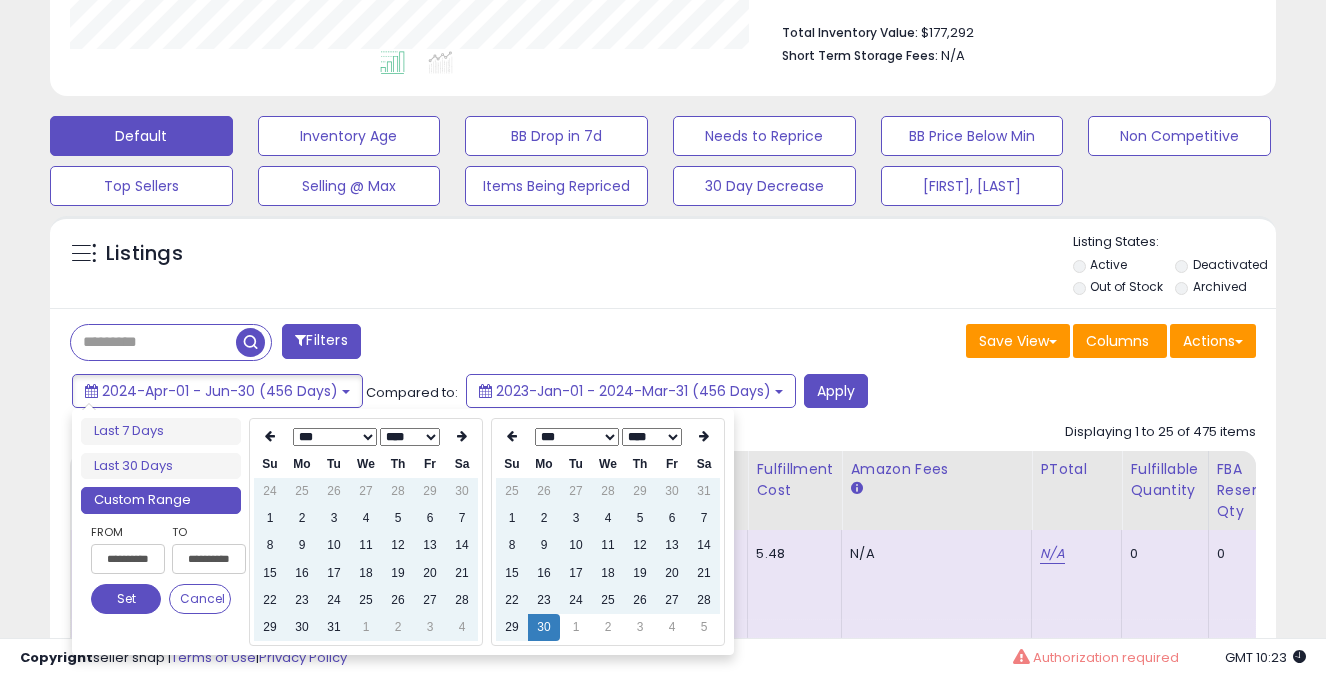 click at bounding box center [462, 437] 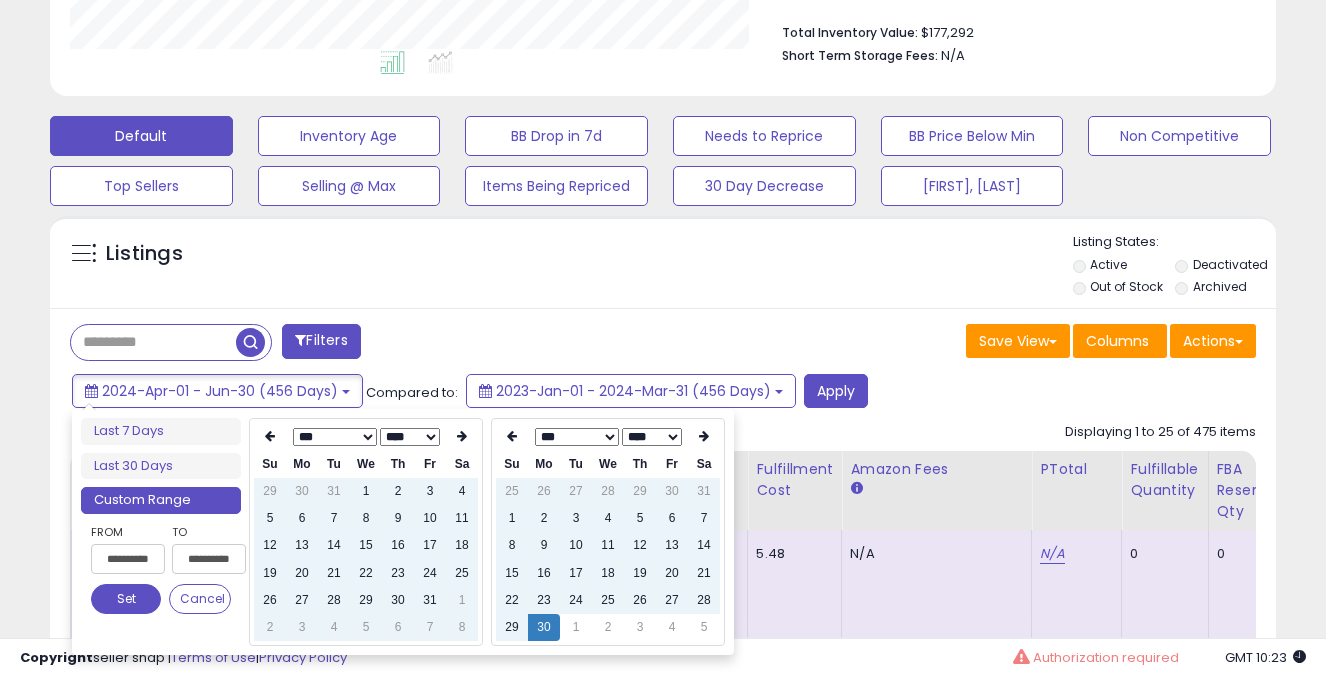 click at bounding box center [462, 437] 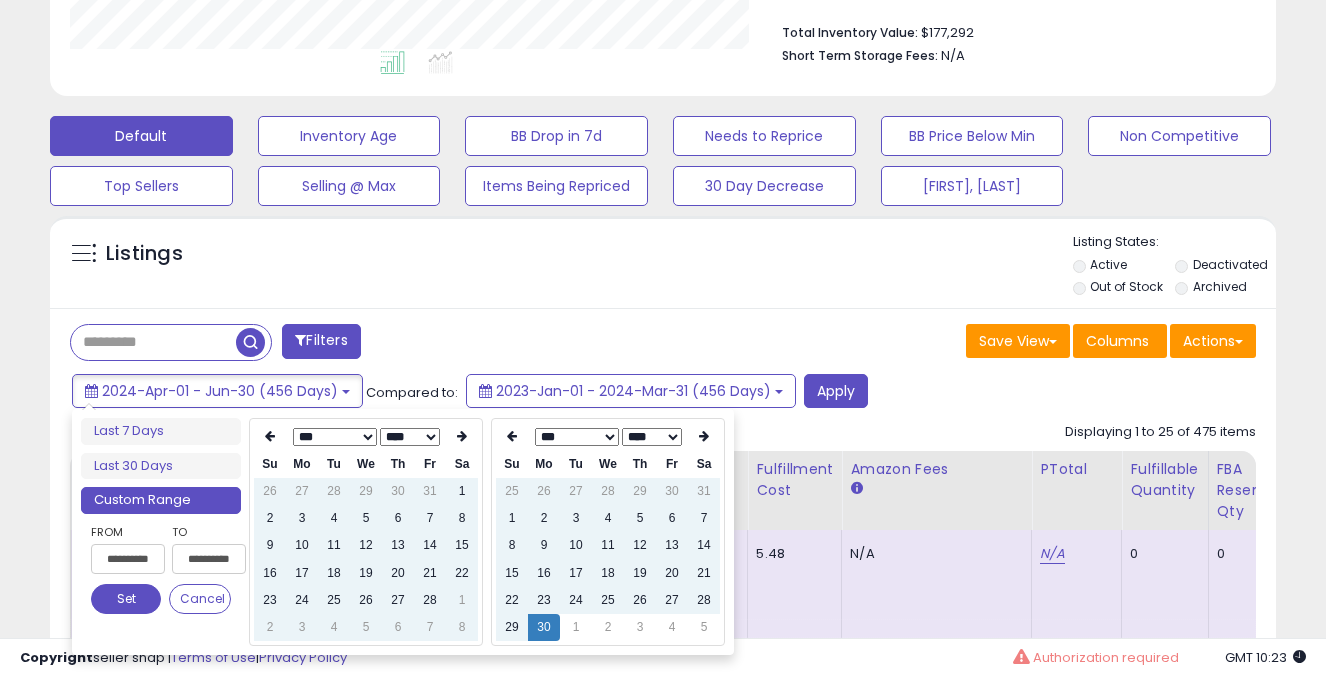 click at bounding box center (462, 437) 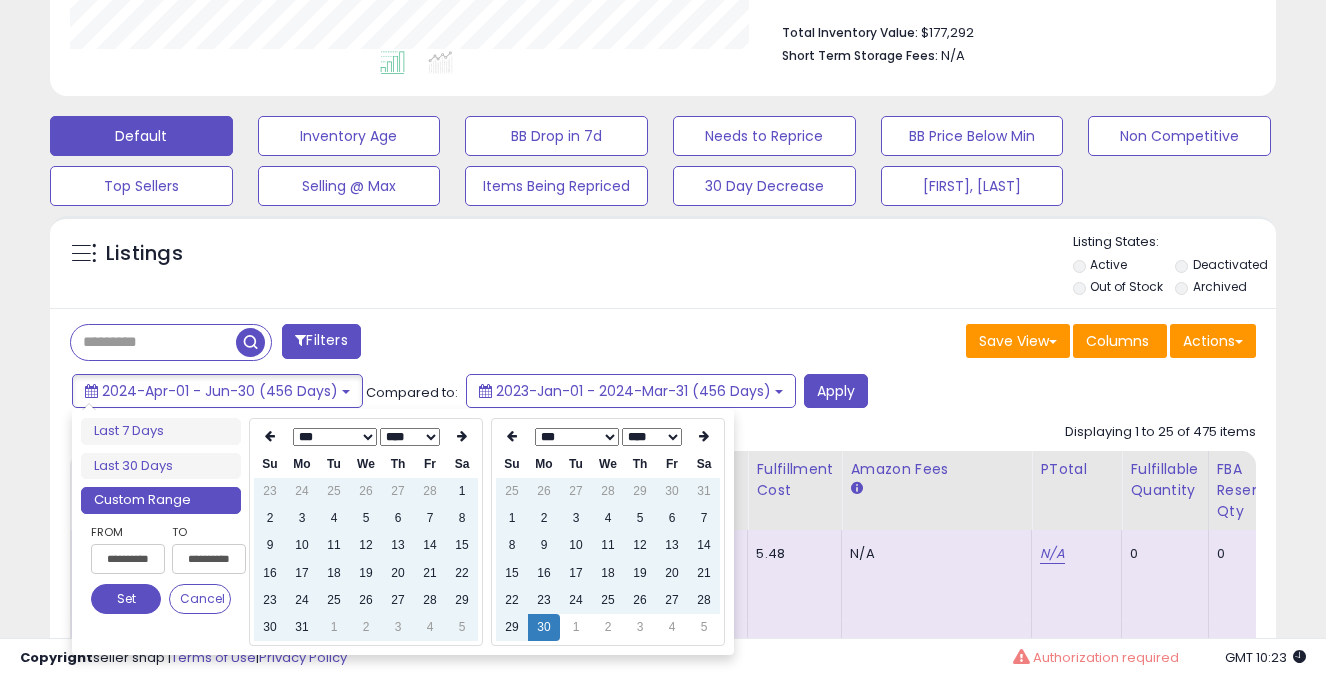 click at bounding box center [462, 437] 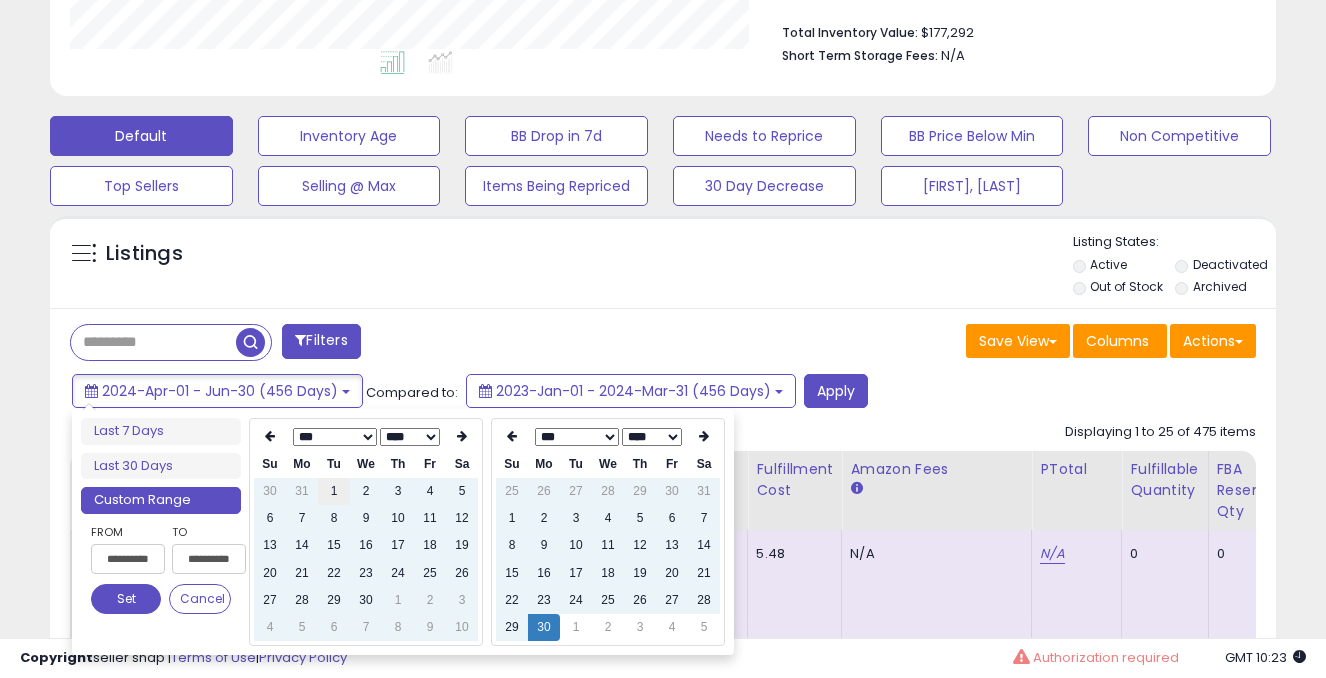 click on "1" at bounding box center [334, 491] 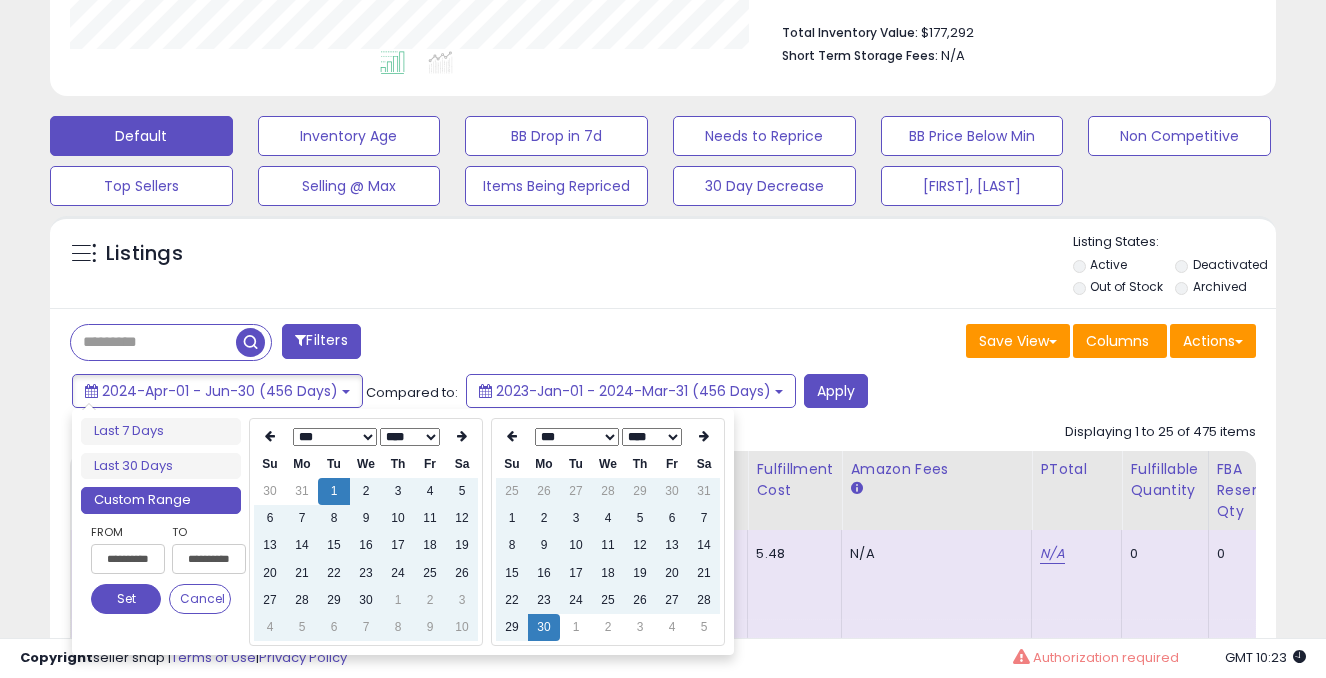 click on "Set" at bounding box center [126, 599] 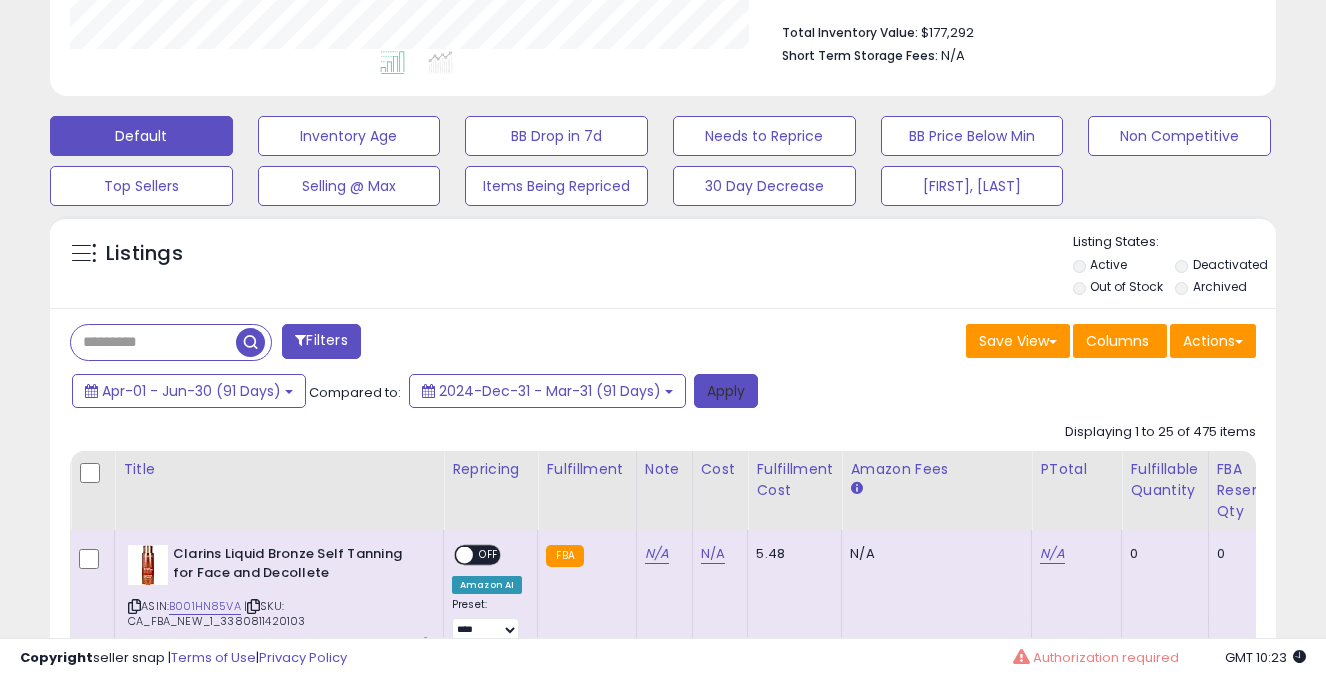 click on "Apply" at bounding box center [726, 391] 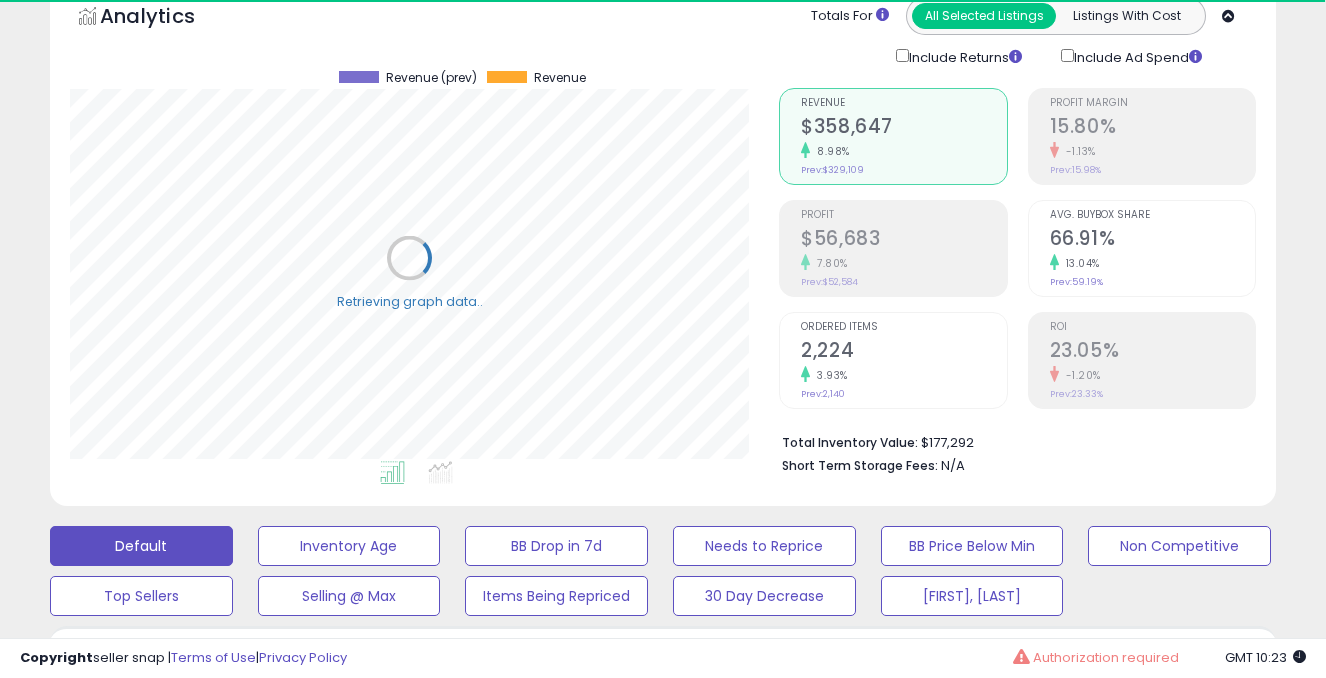 scroll, scrollTop: 0, scrollLeft: 0, axis: both 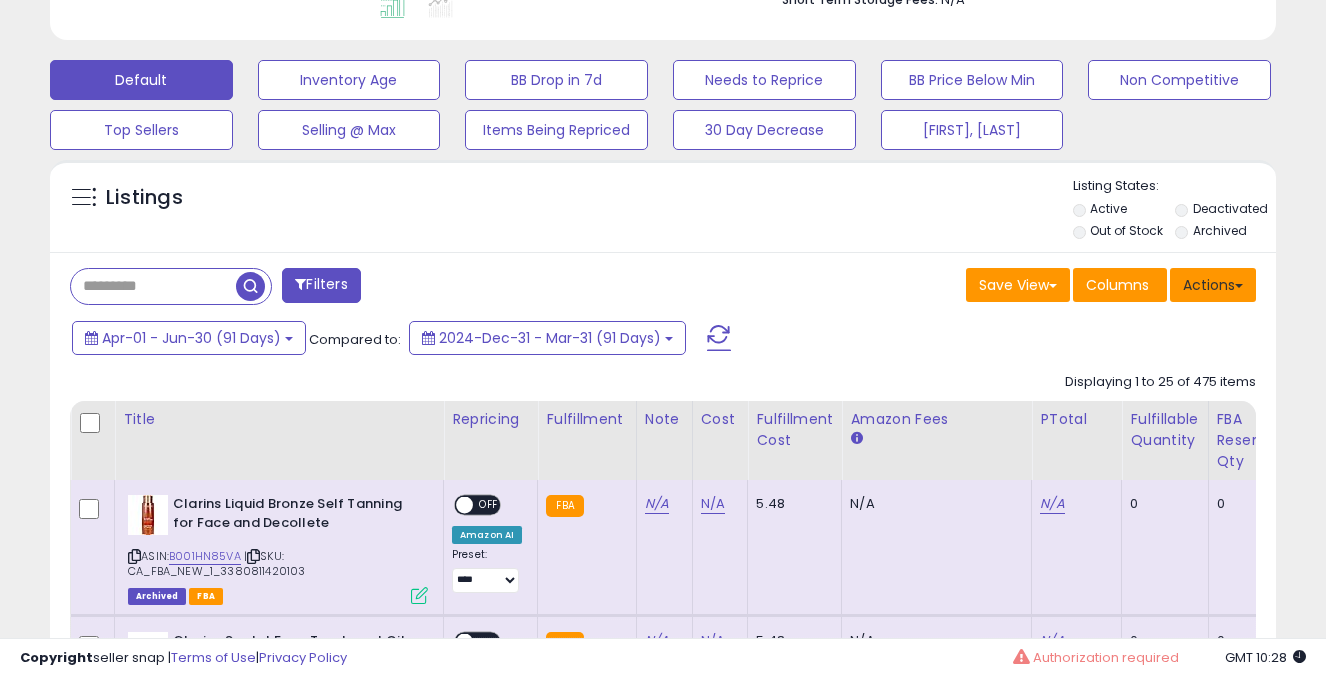 click on "Actions" at bounding box center (1213, 285) 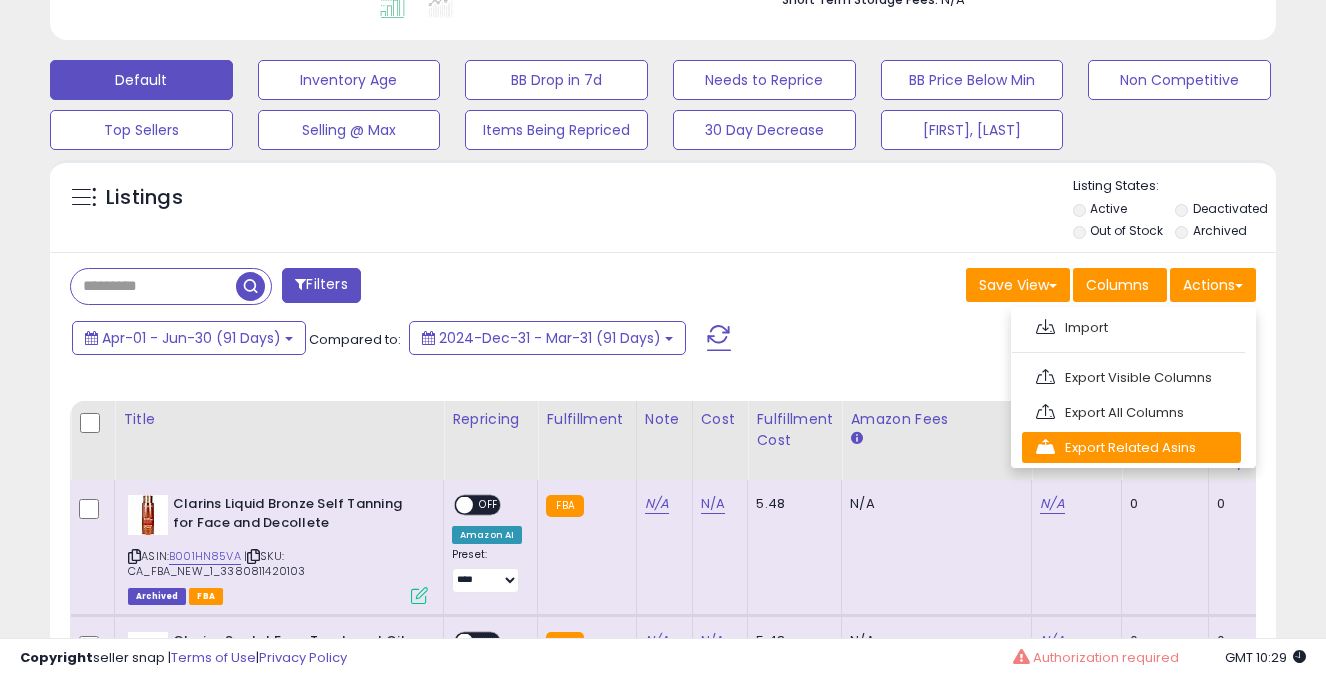 click on "Export Related Asins" at bounding box center (1131, 327) 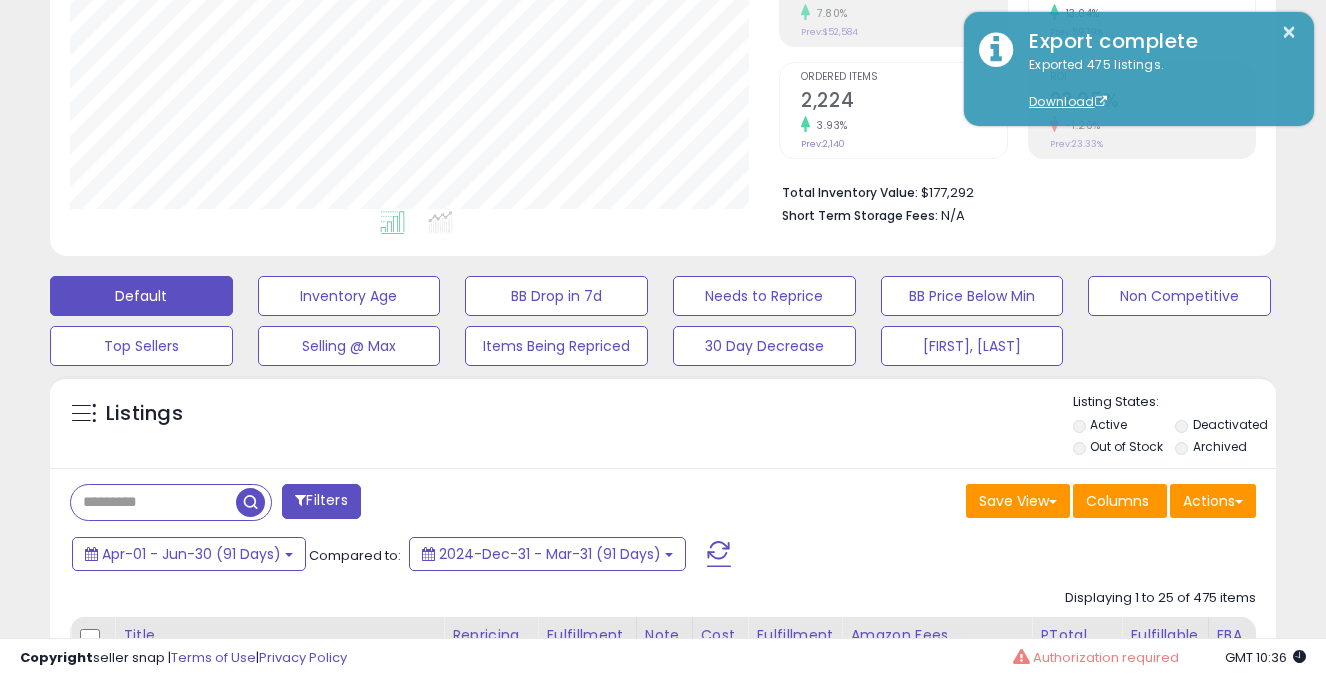 scroll, scrollTop: 0, scrollLeft: 0, axis: both 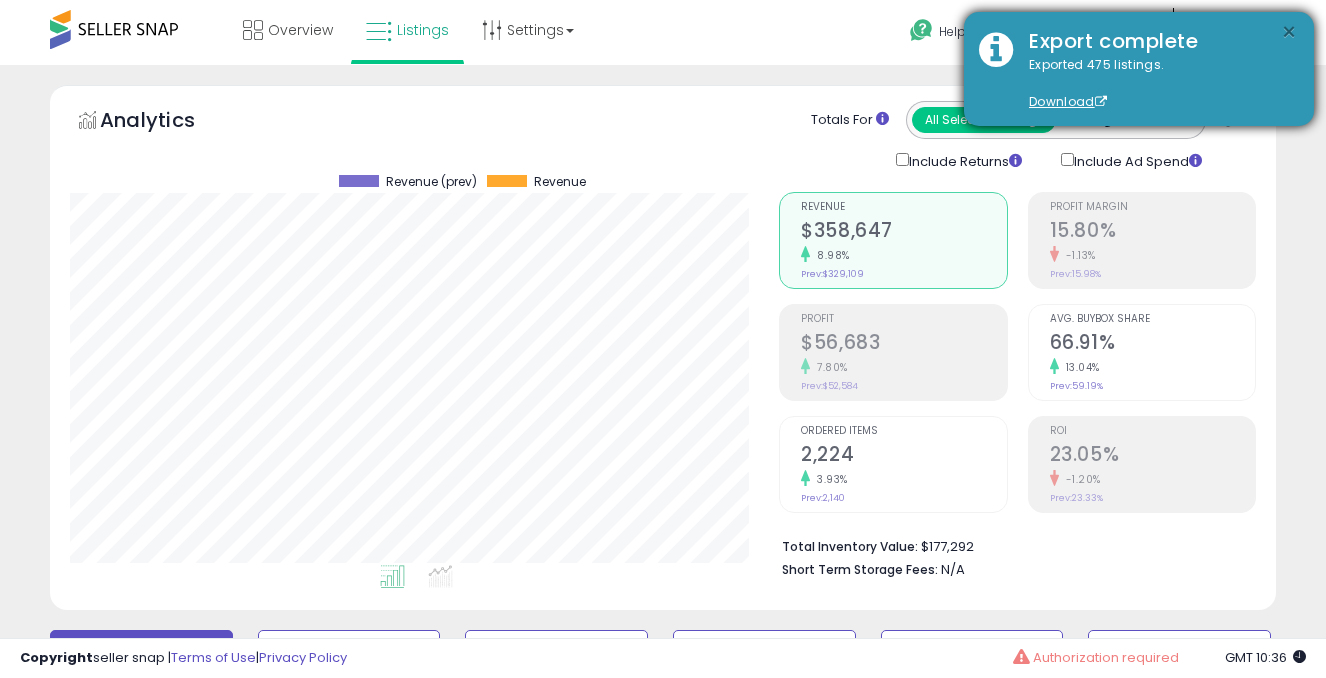 click on "×" at bounding box center [1289, 32] 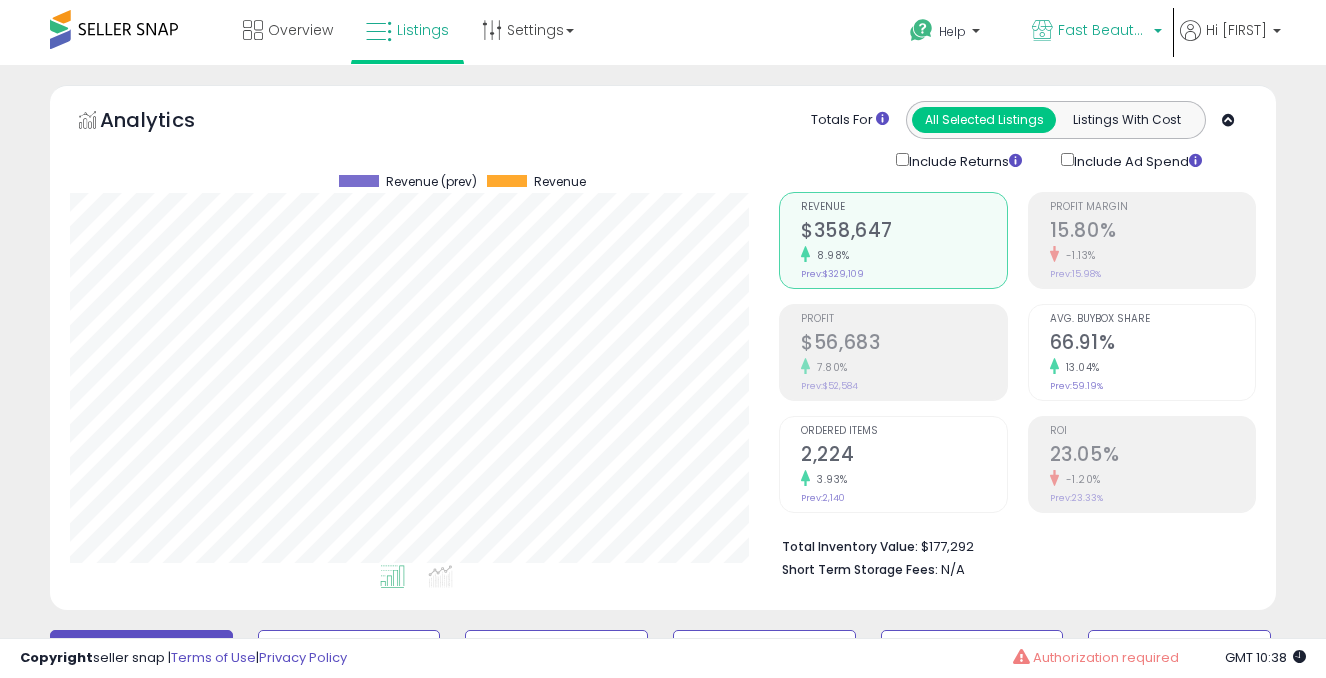 click on "Fast Beauty (Canada)" at bounding box center [1097, 32] 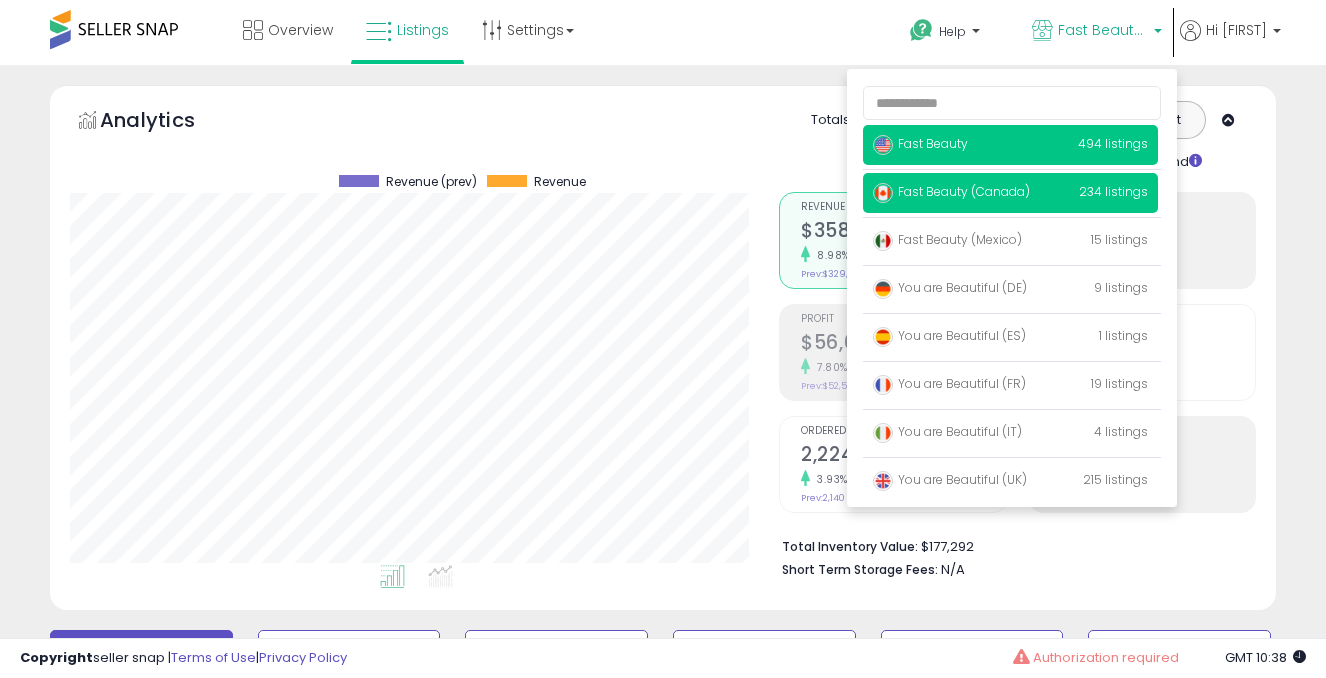 click on "Fast Beauty
494
listings" at bounding box center (1010, 145) 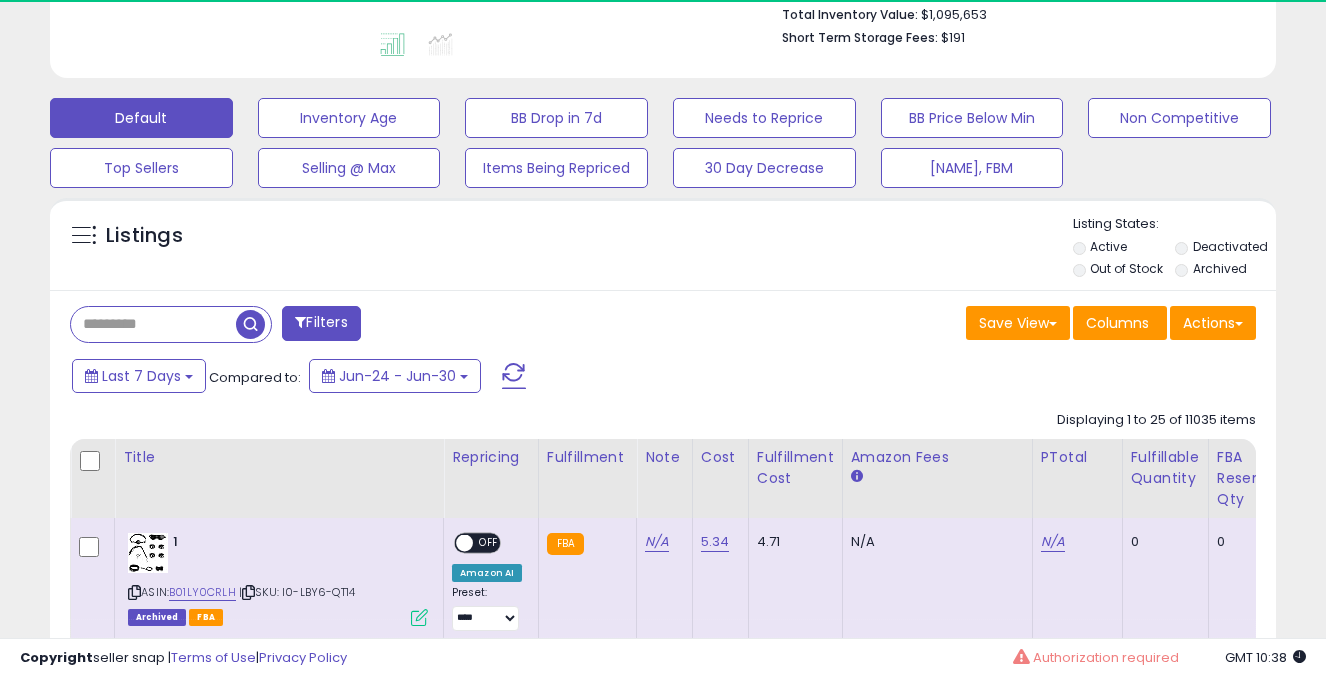 scroll, scrollTop: 534, scrollLeft: 0, axis: vertical 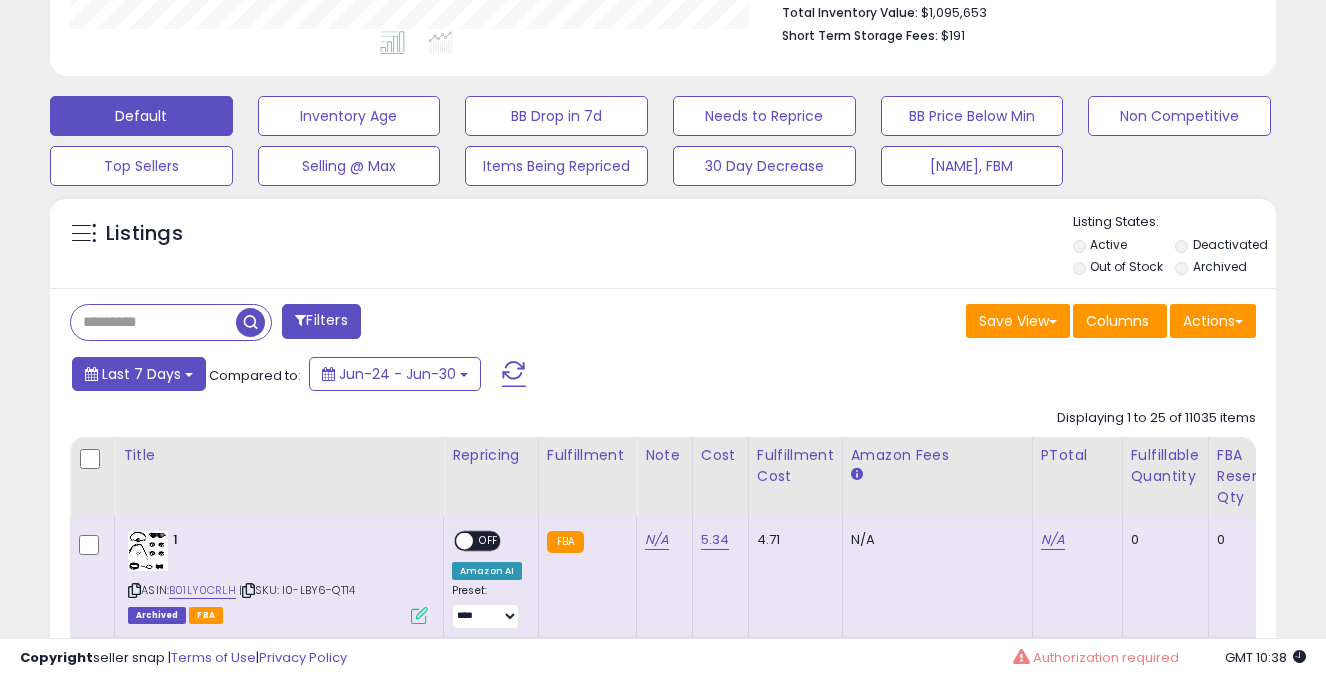 click on "Last 7 Days" at bounding box center (141, 374) 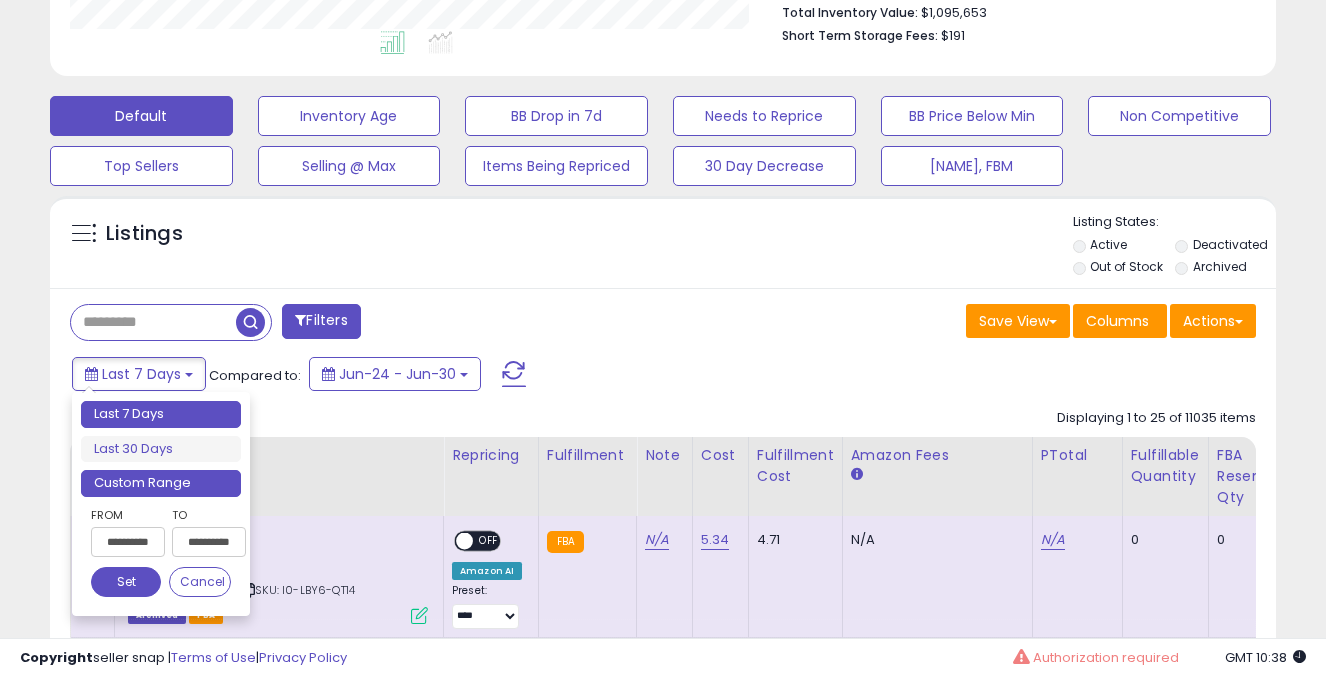 click on "Custom Range" at bounding box center (161, 483) 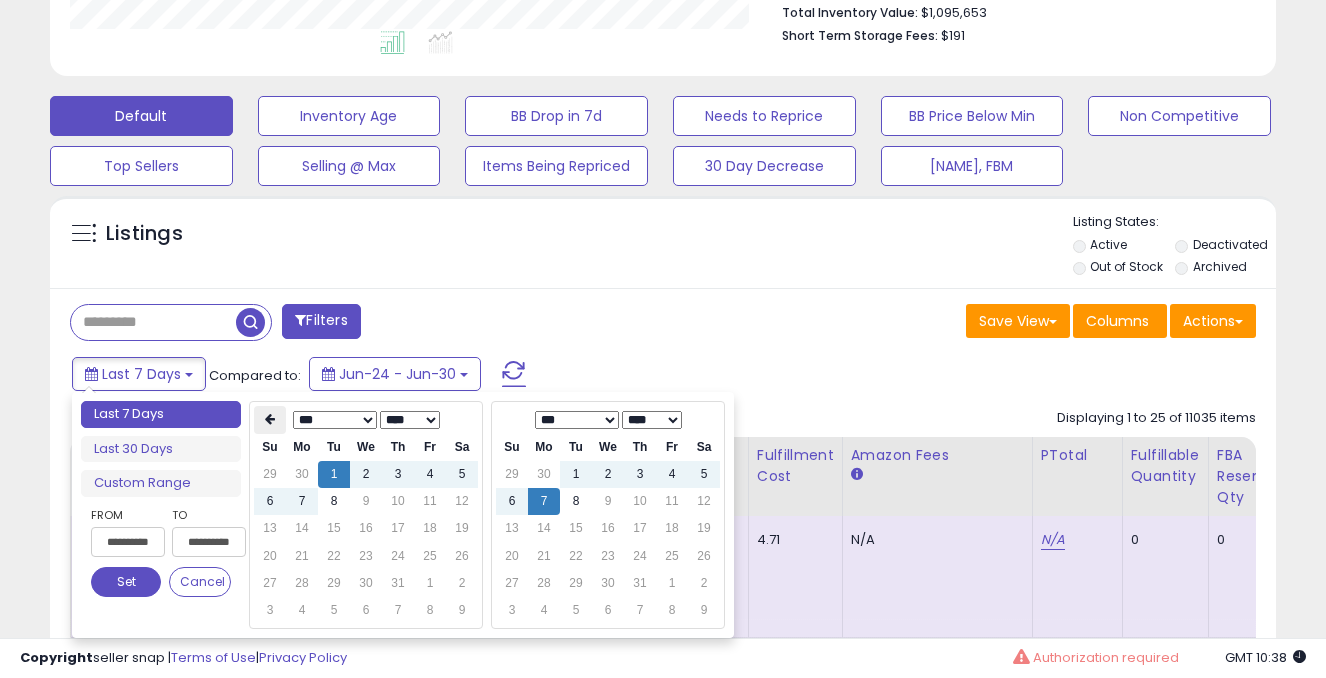 click at bounding box center [270, 419] 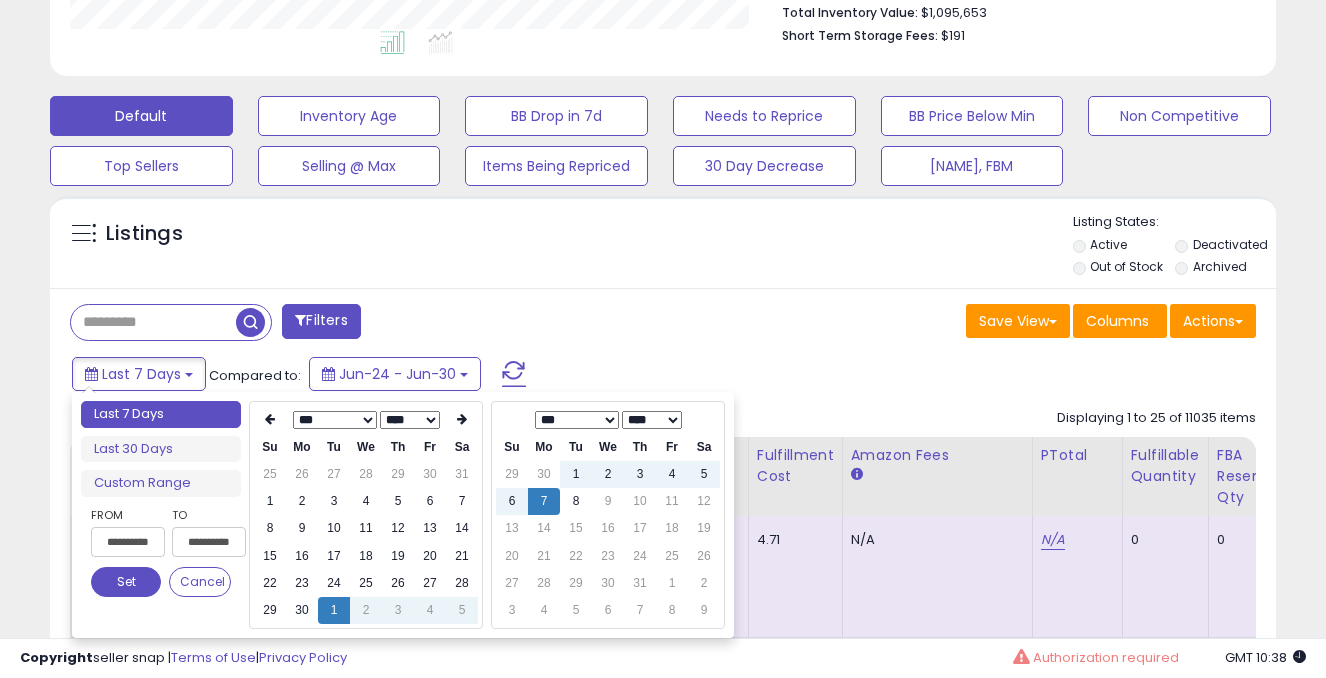 click at bounding box center [270, 419] 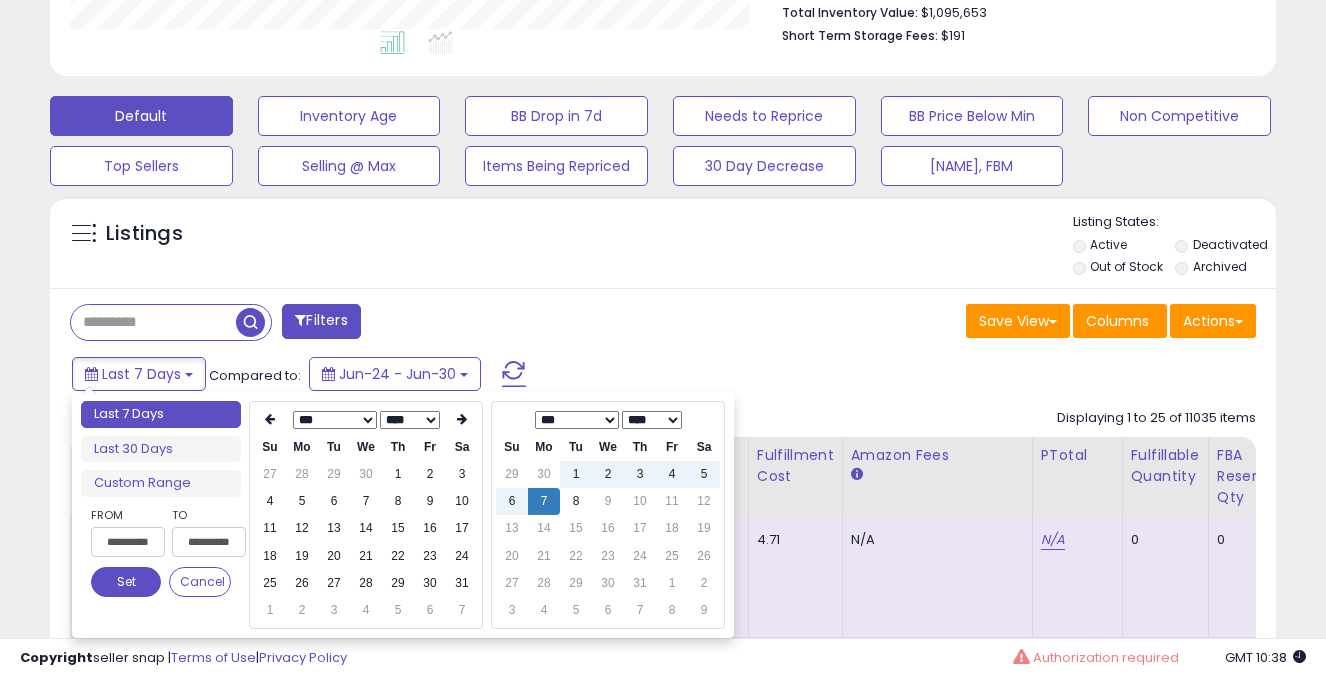 click at bounding box center (270, 419) 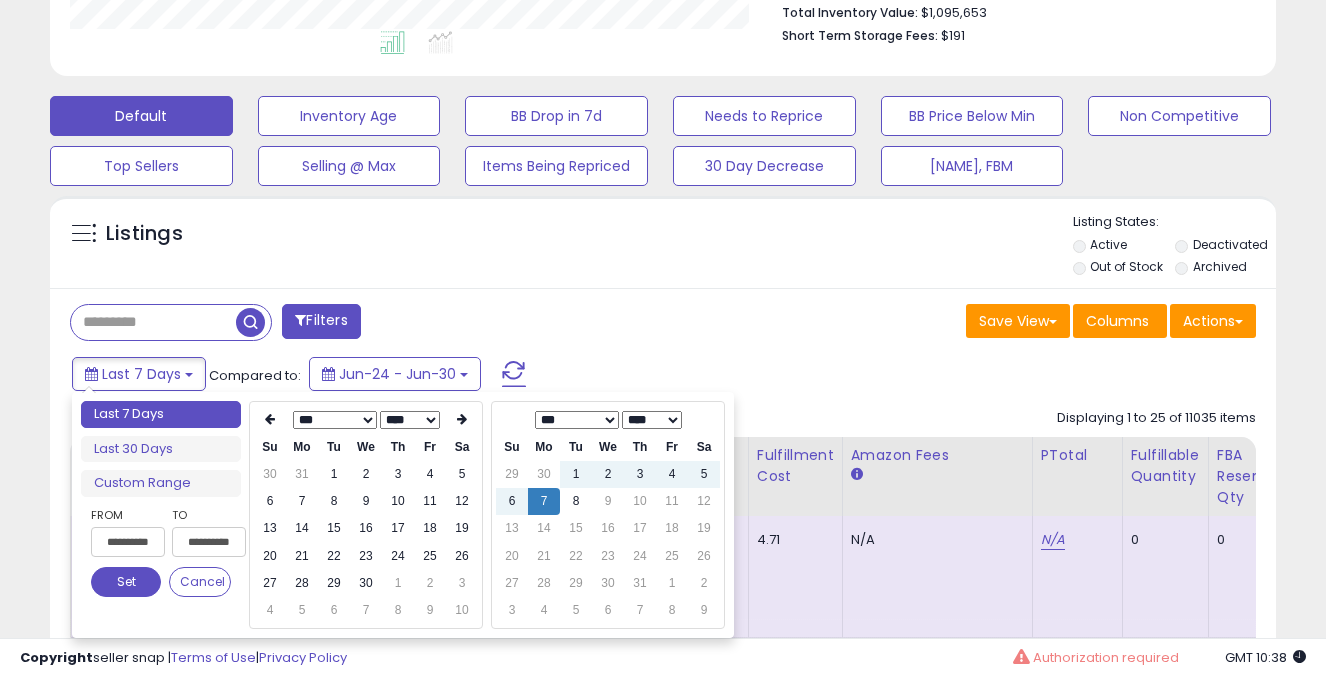 click at bounding box center (270, 419) 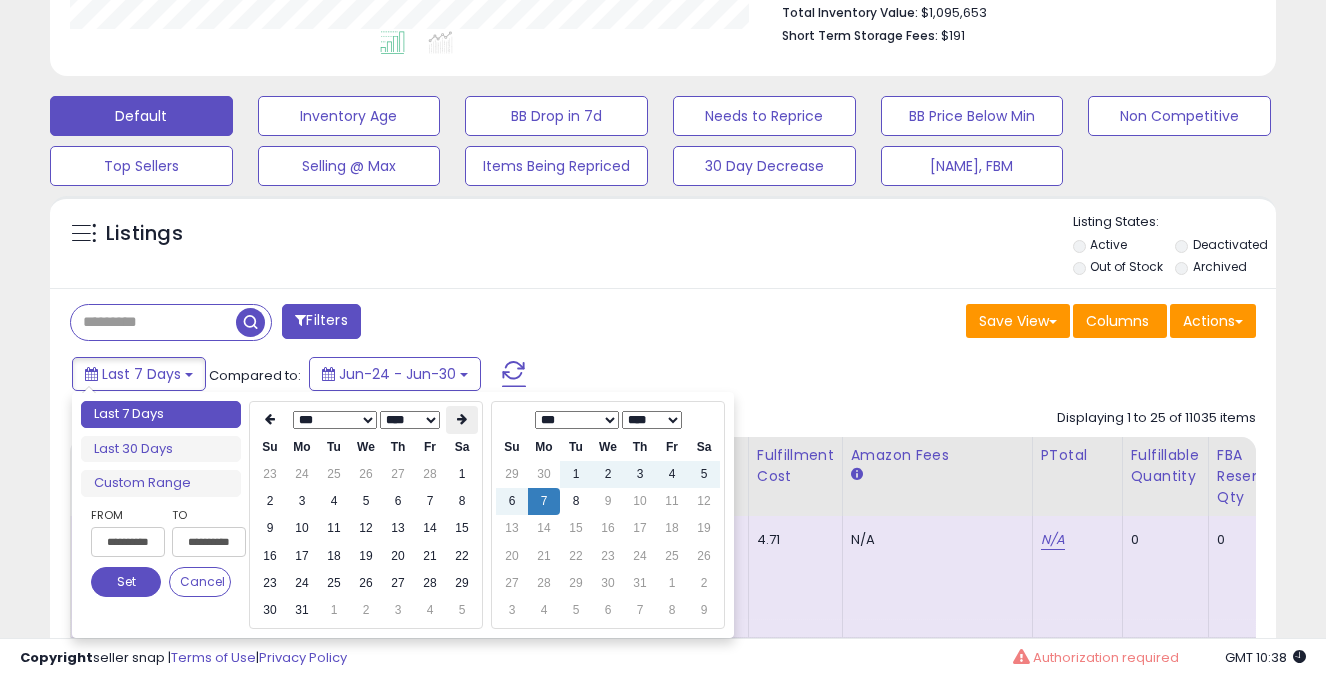 click at bounding box center (462, 419) 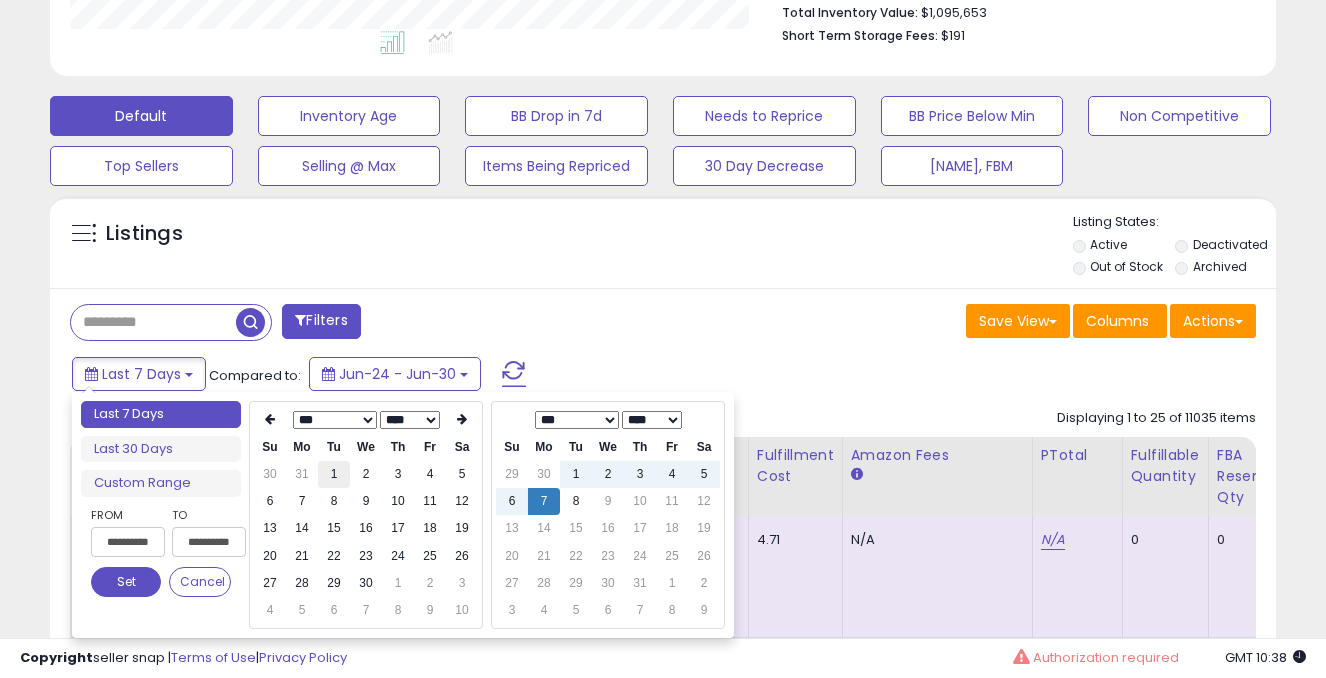 click on "1" at bounding box center [334, 474] 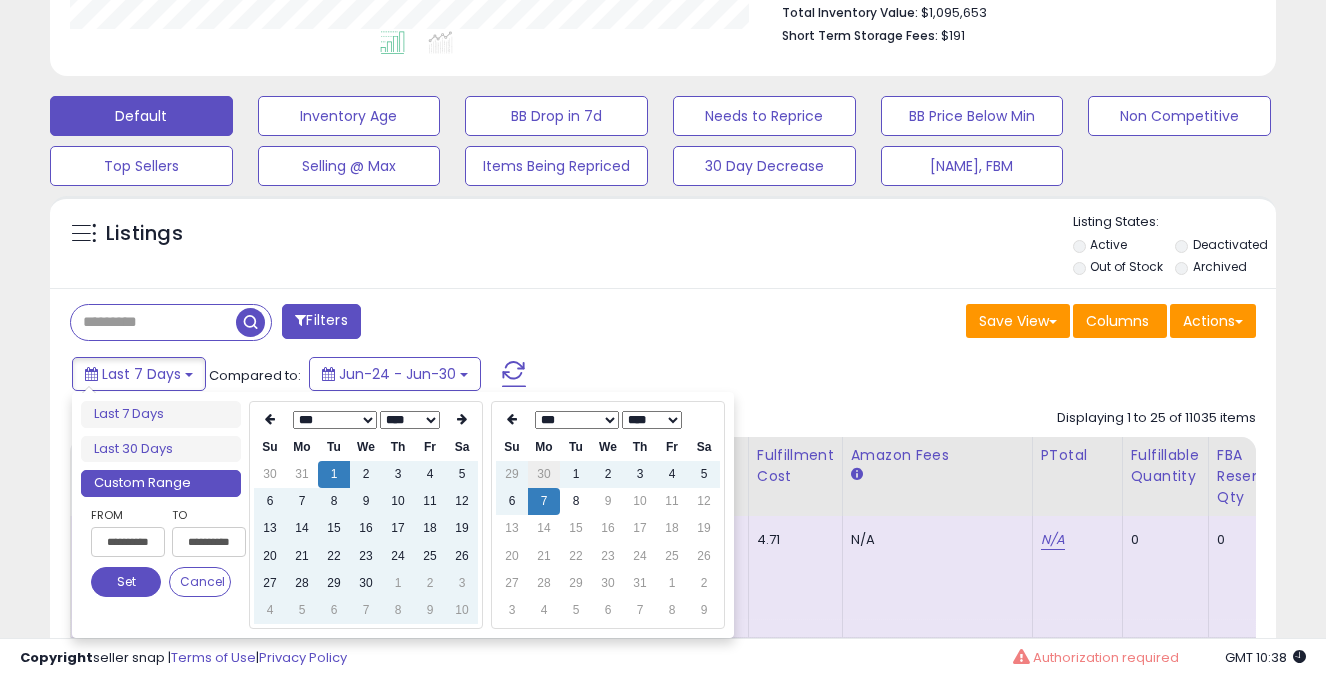 click on "30" at bounding box center (544, 474) 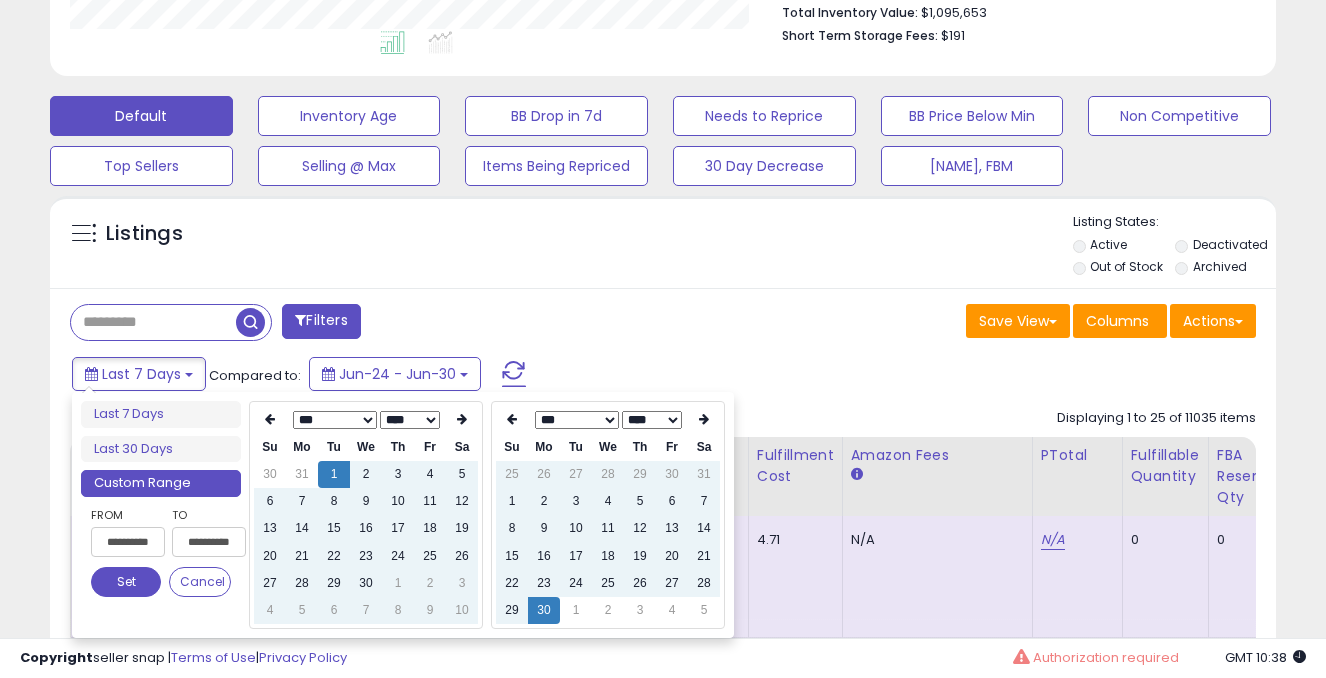 click on "Set" at bounding box center [126, 582] 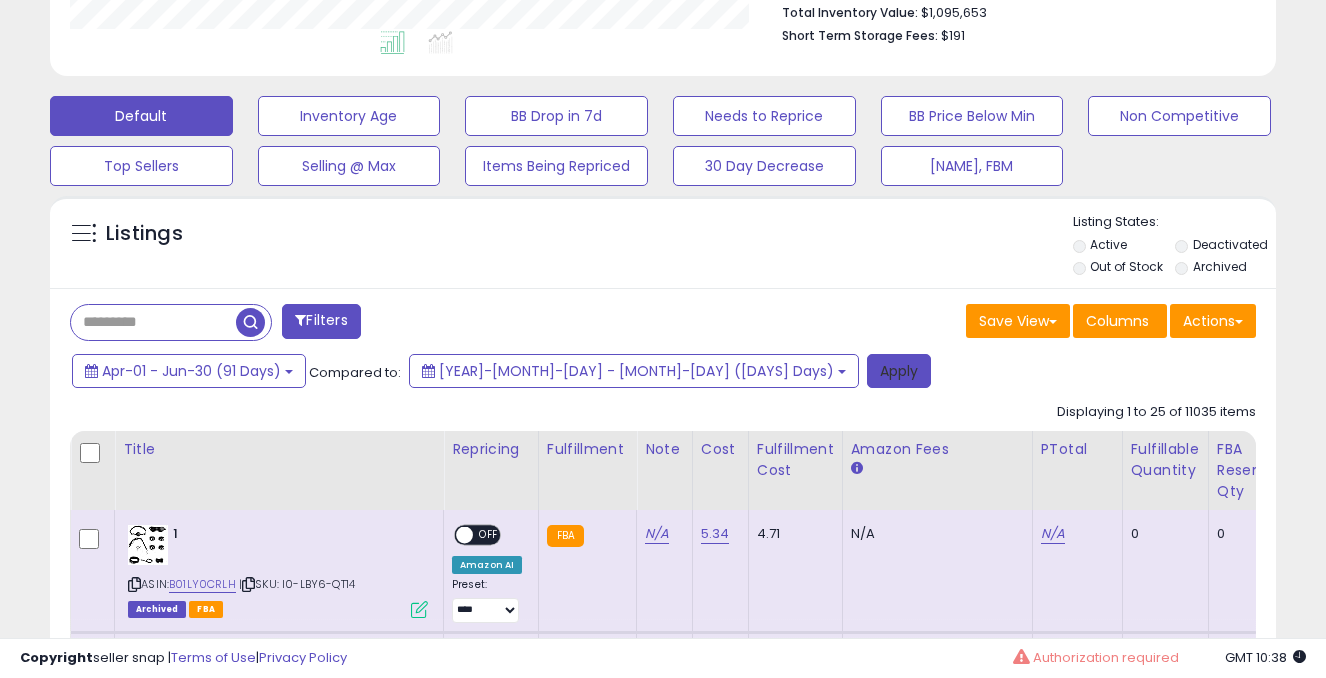 click on "Apply" at bounding box center [899, 371] 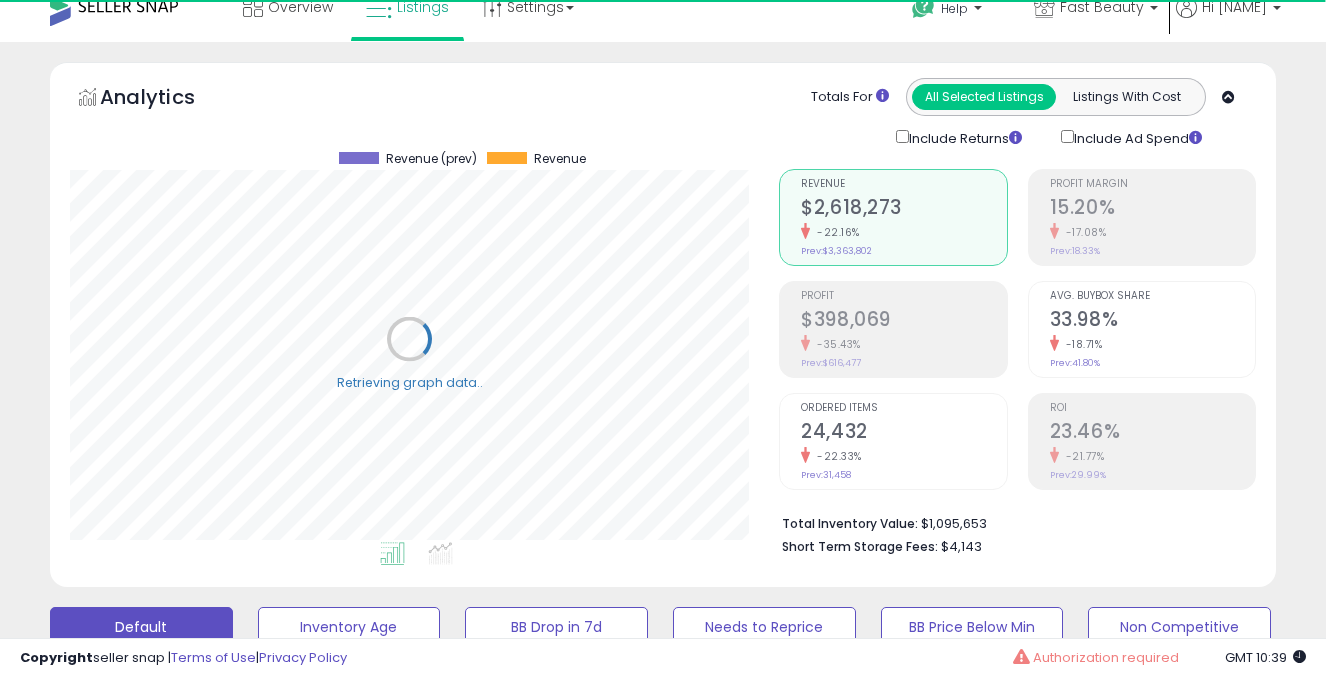 scroll, scrollTop: 0, scrollLeft: 0, axis: both 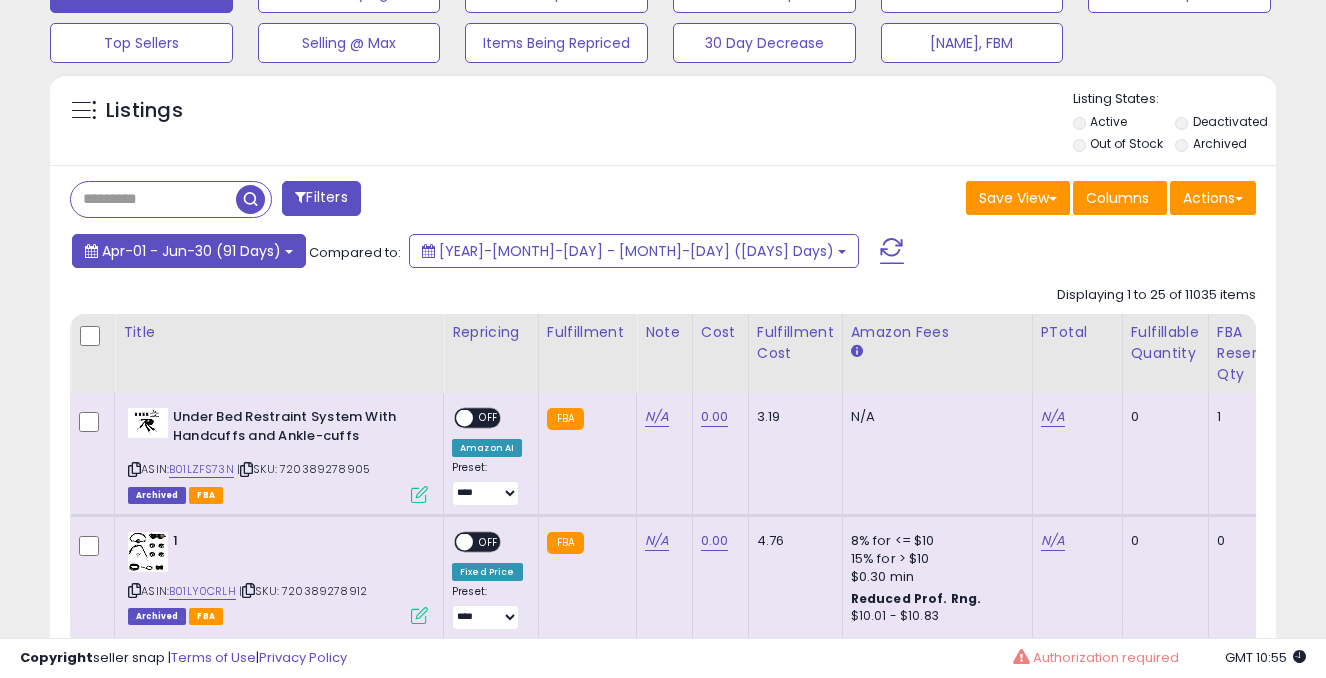 click on "Apr-01 - Jun-30 (91 Days)" at bounding box center (191, 251) 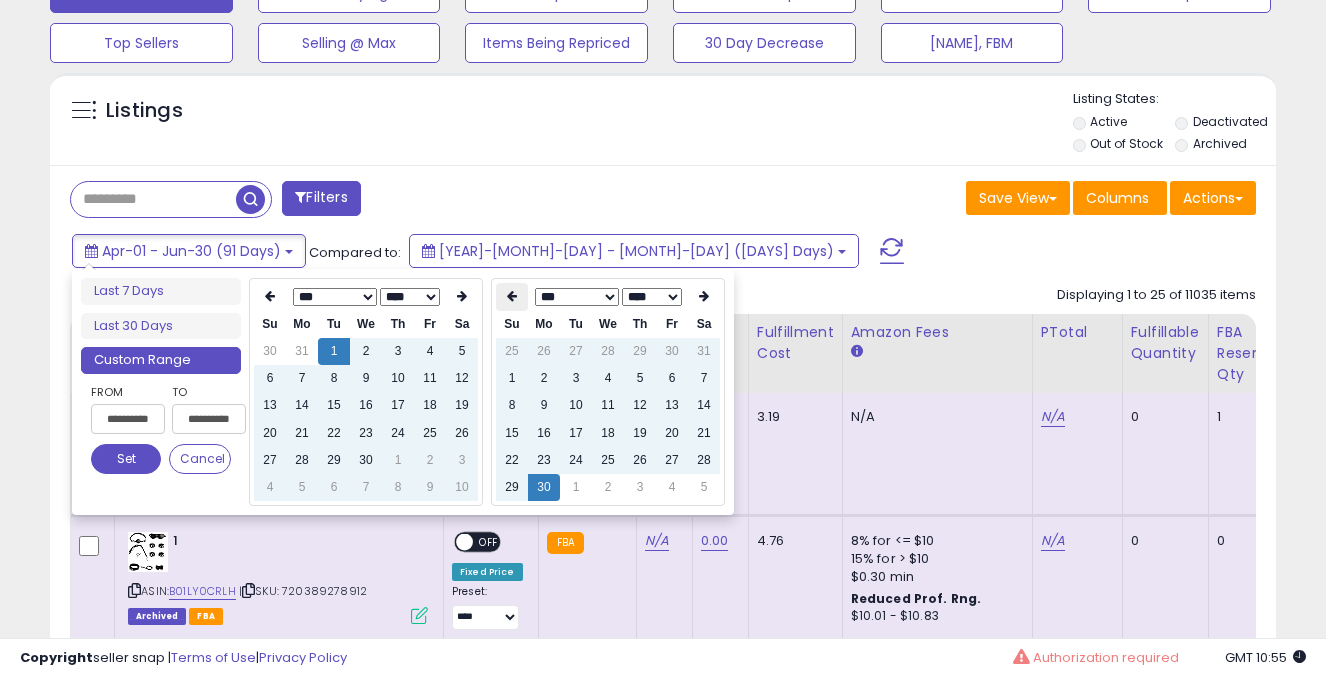 click at bounding box center (512, 296) 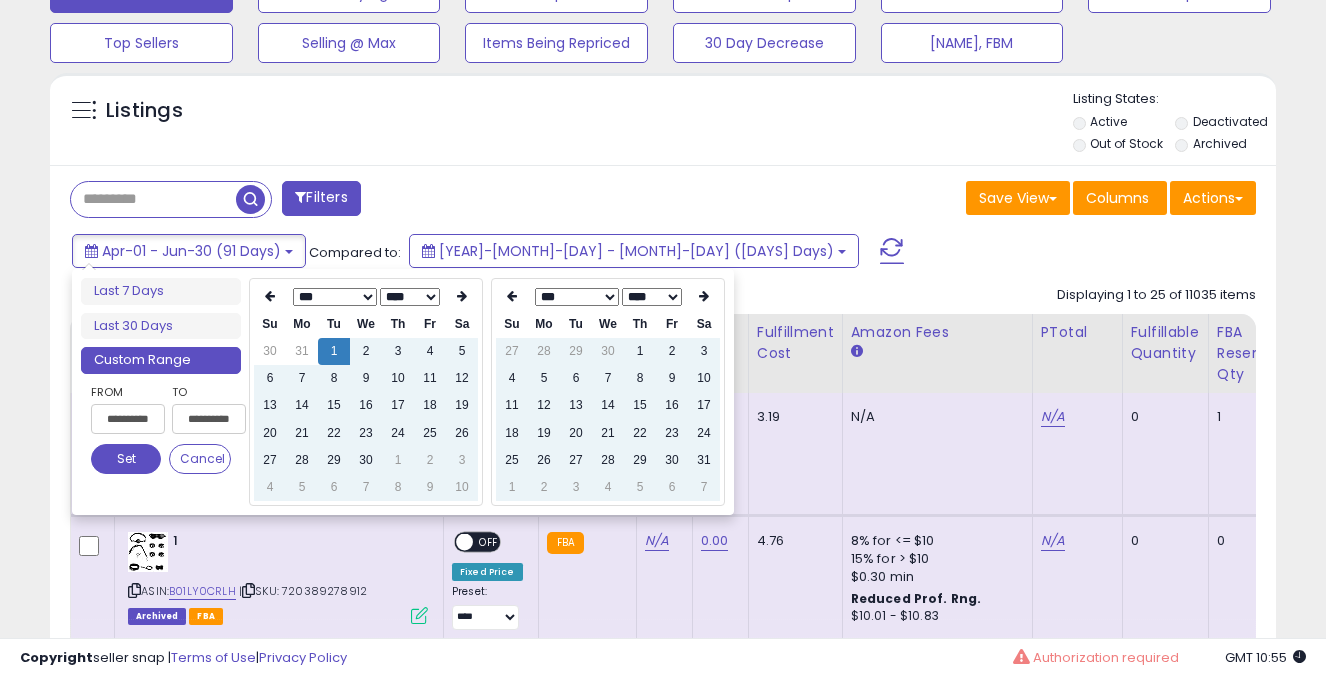 click at bounding box center [512, 296] 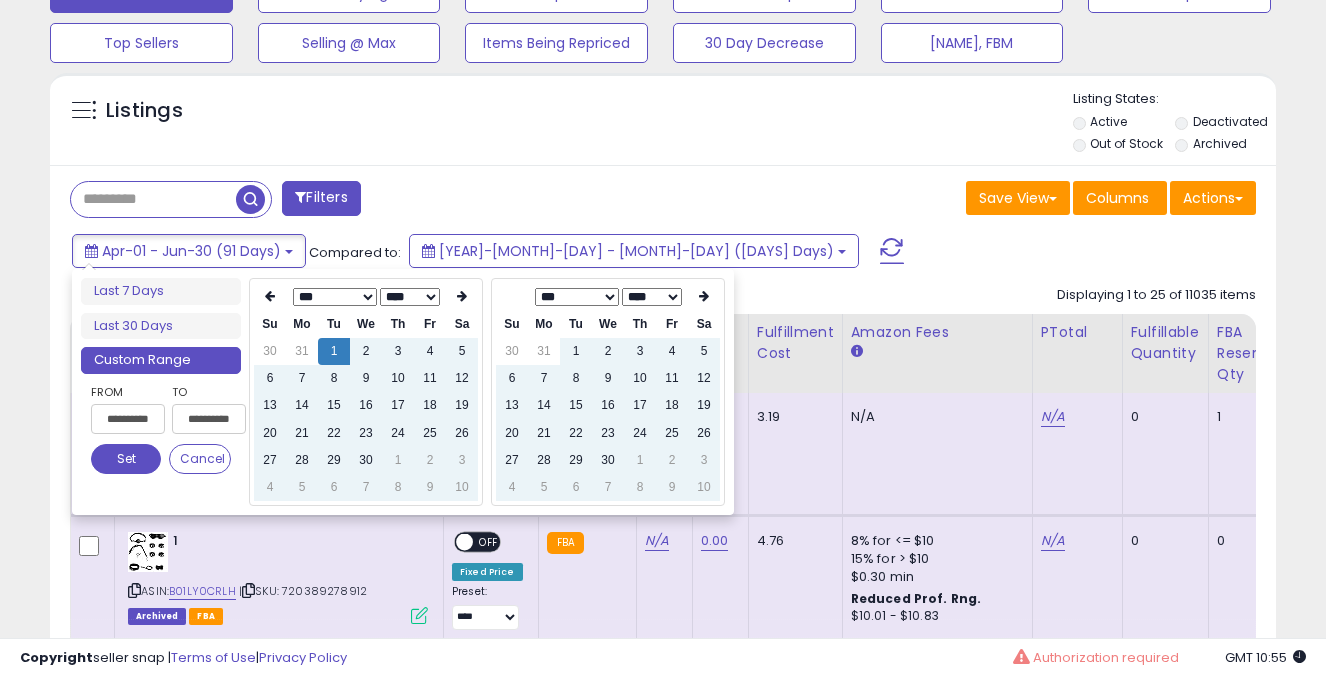 click on "31" at bounding box center [544, 351] 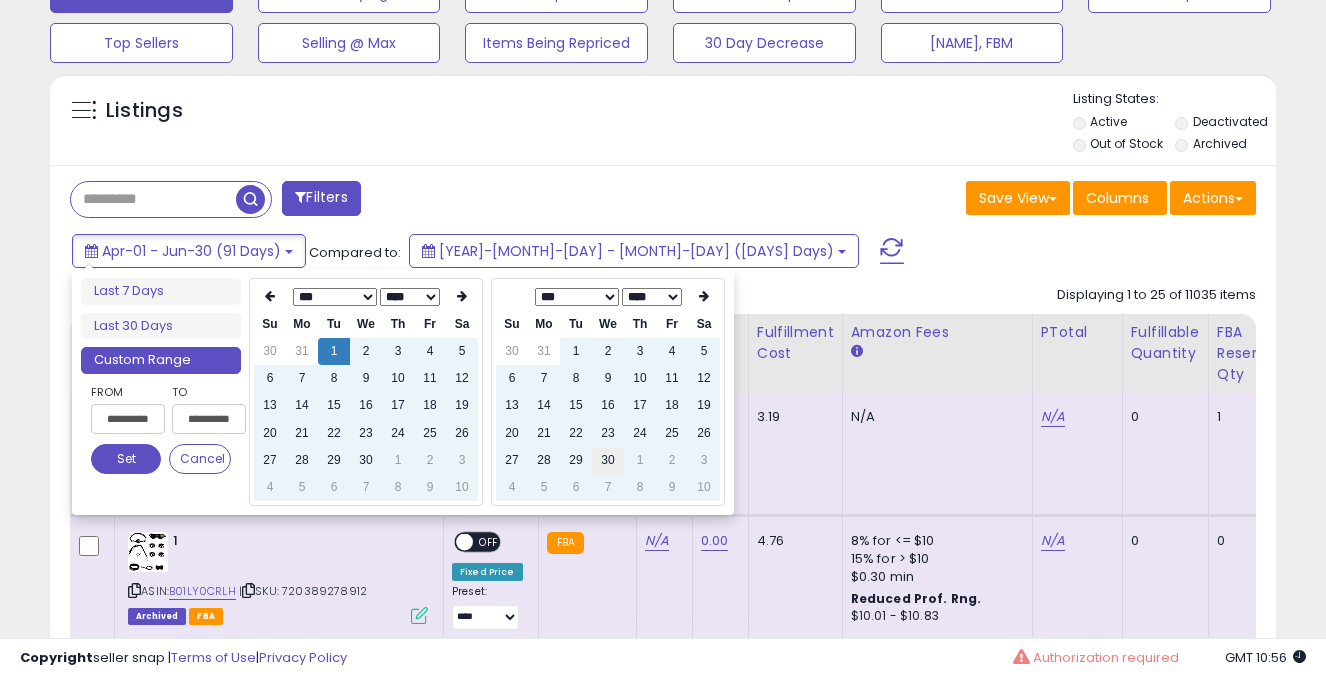 click on "30" at bounding box center (608, 351) 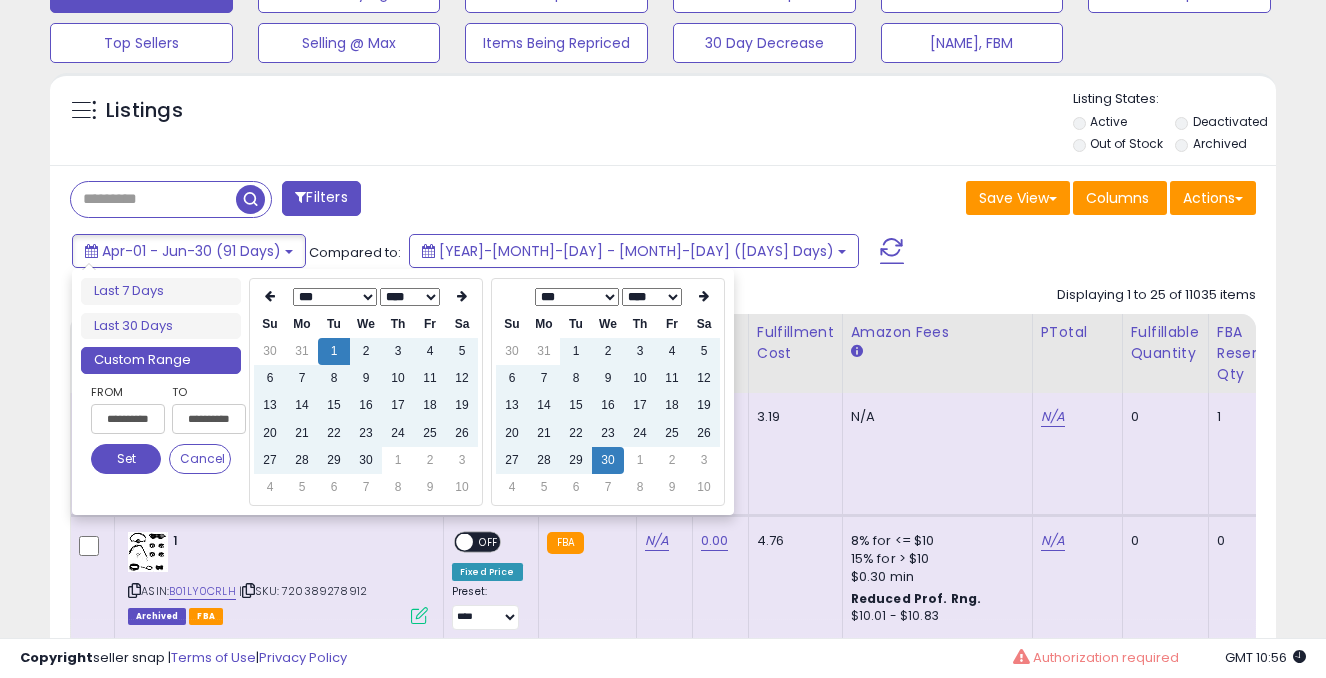 click on "Save View
Save As New View
Update Current View
Columns
Actions
Import  Export Visible Columns" at bounding box center [967, 200] 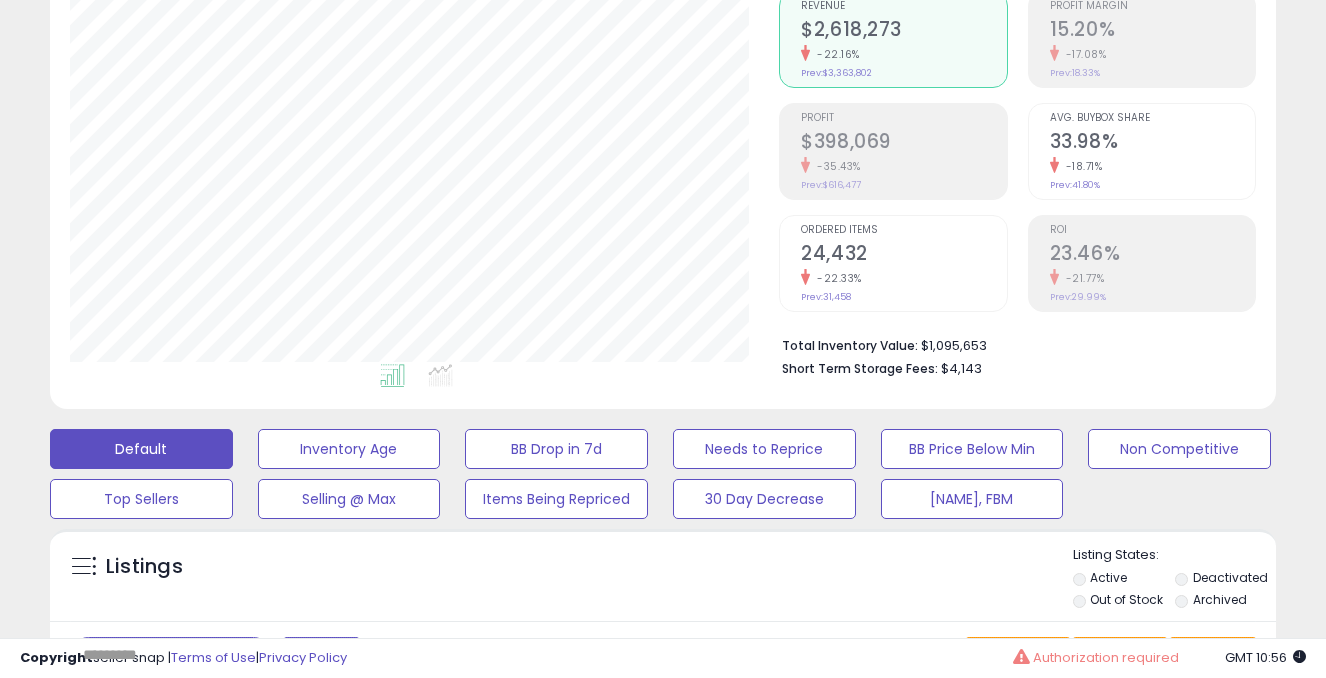 scroll, scrollTop: 0, scrollLeft: 0, axis: both 